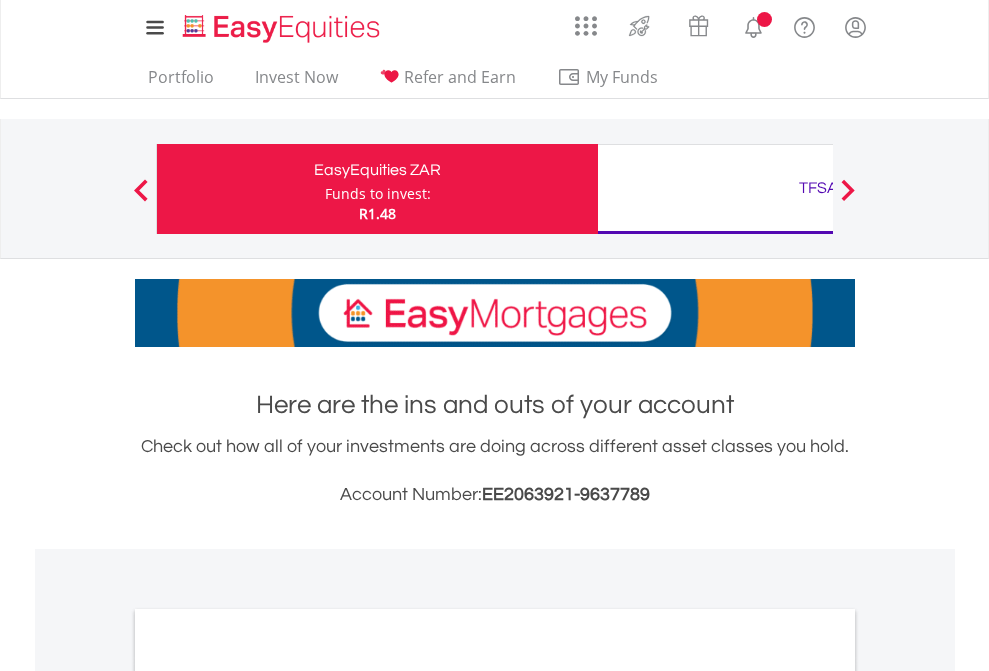 scroll, scrollTop: 0, scrollLeft: 0, axis: both 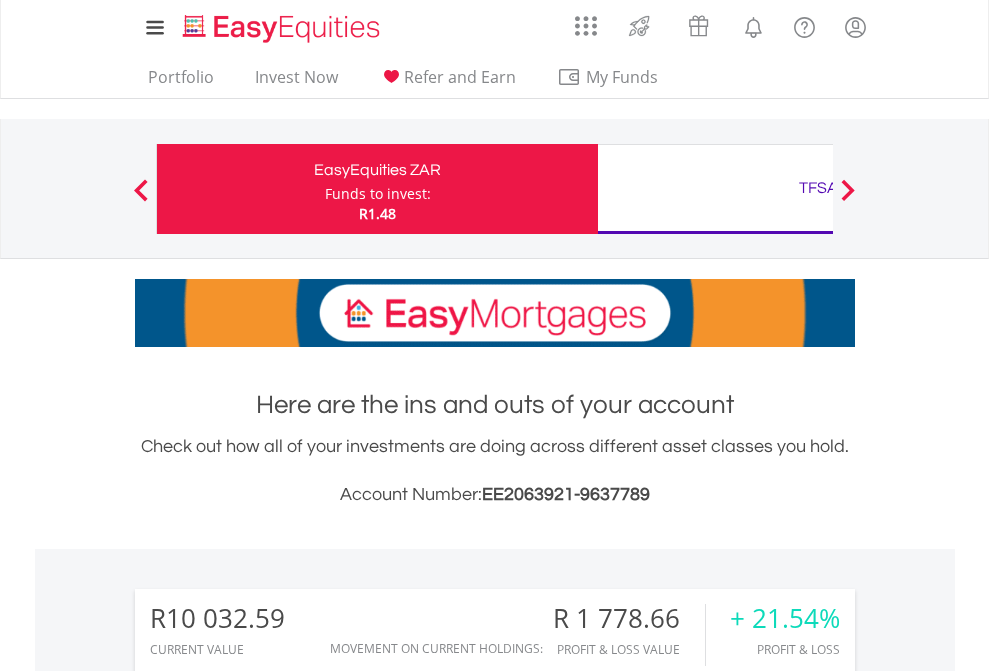 click on "Funds to invest:" at bounding box center [378, 194] 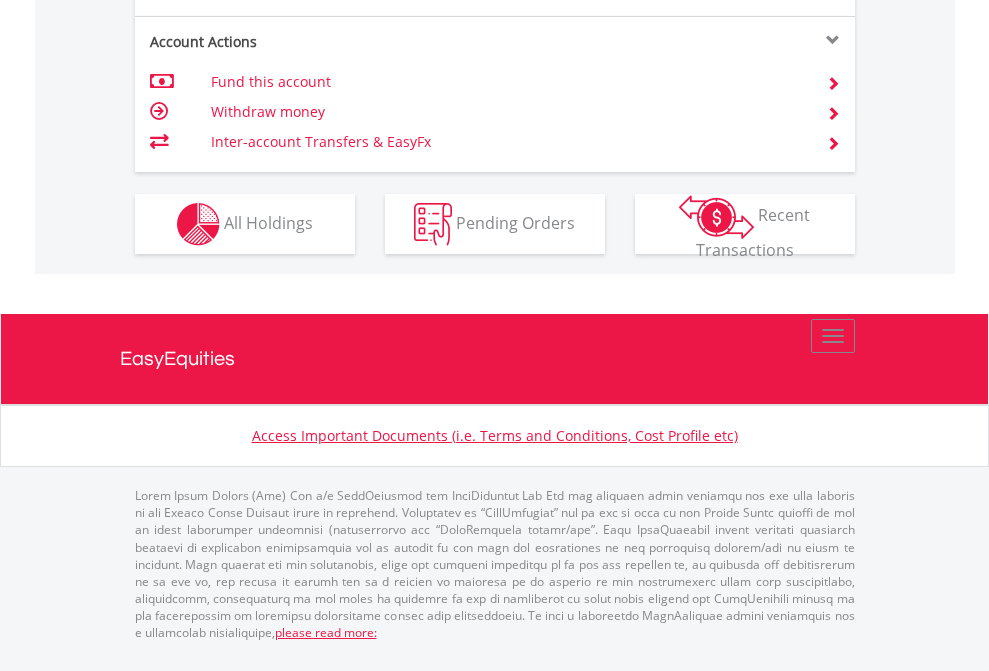 scroll, scrollTop: 1957, scrollLeft: 0, axis: vertical 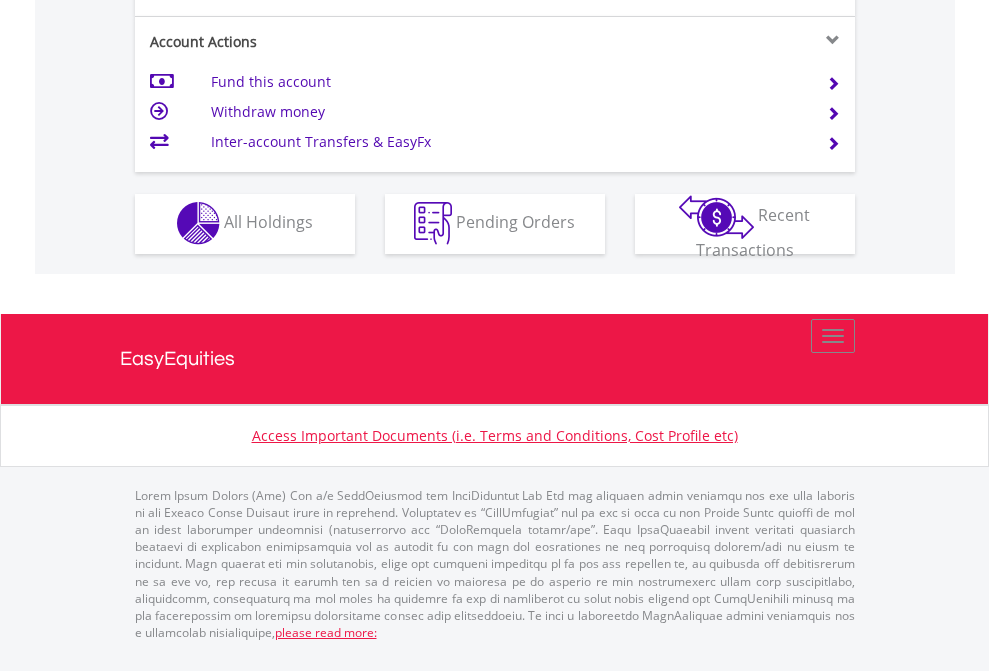 click on "Investment types" at bounding box center (706, -353) 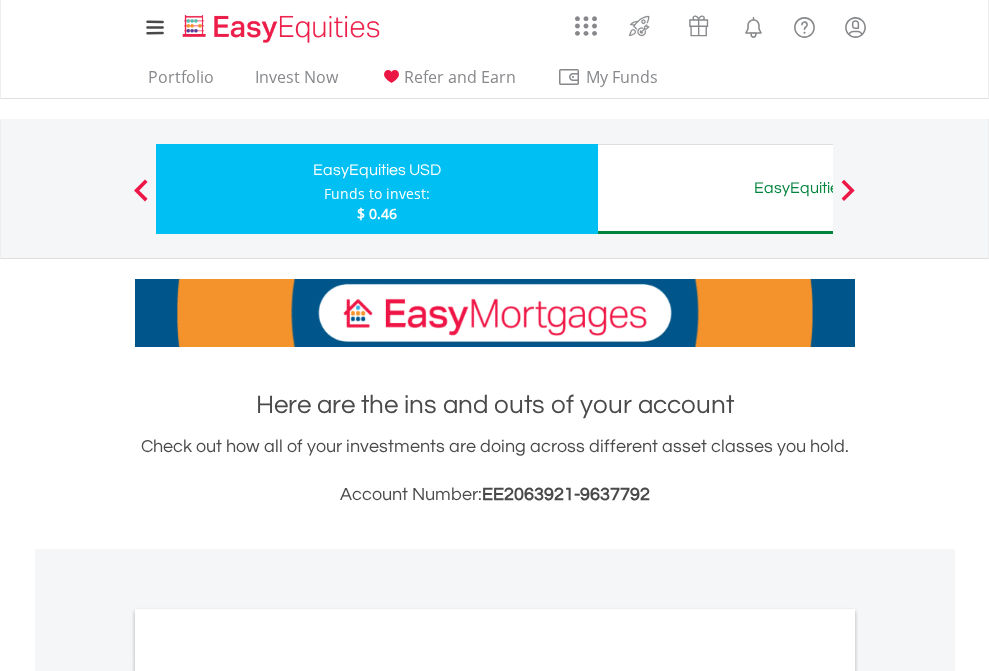 scroll, scrollTop: 1342, scrollLeft: 0, axis: vertical 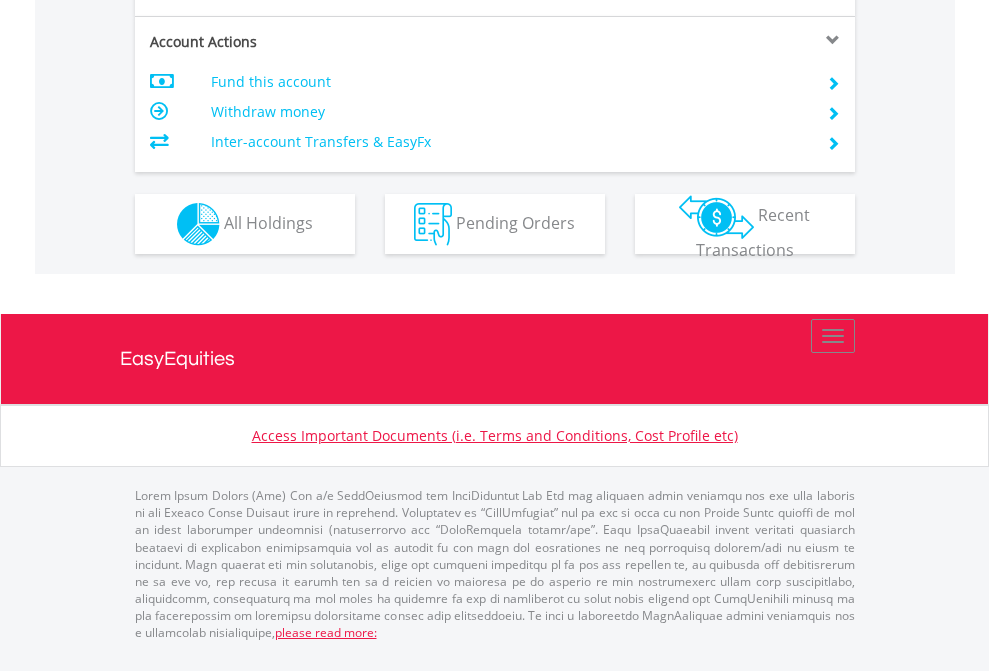 click on "Investment types" at bounding box center (706, -337) 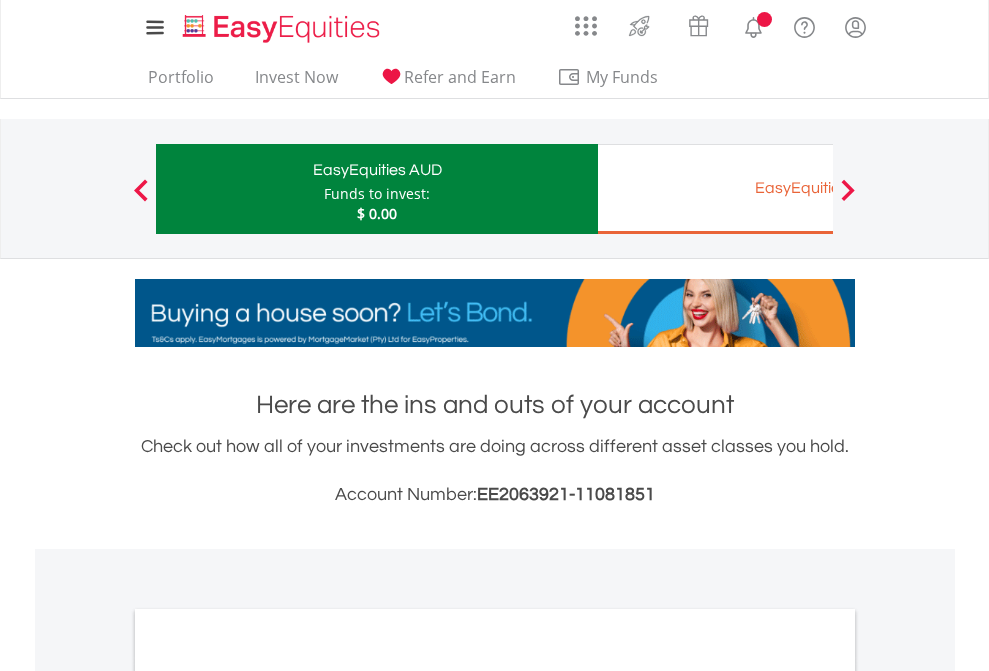scroll, scrollTop: 0, scrollLeft: 0, axis: both 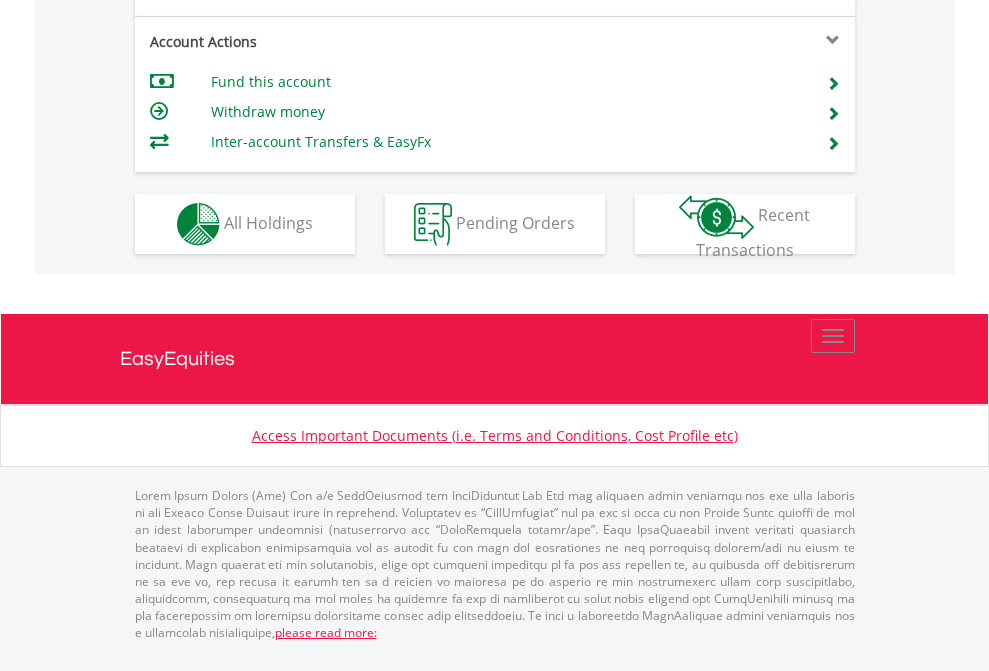 click on "Investment types" at bounding box center (706, -337) 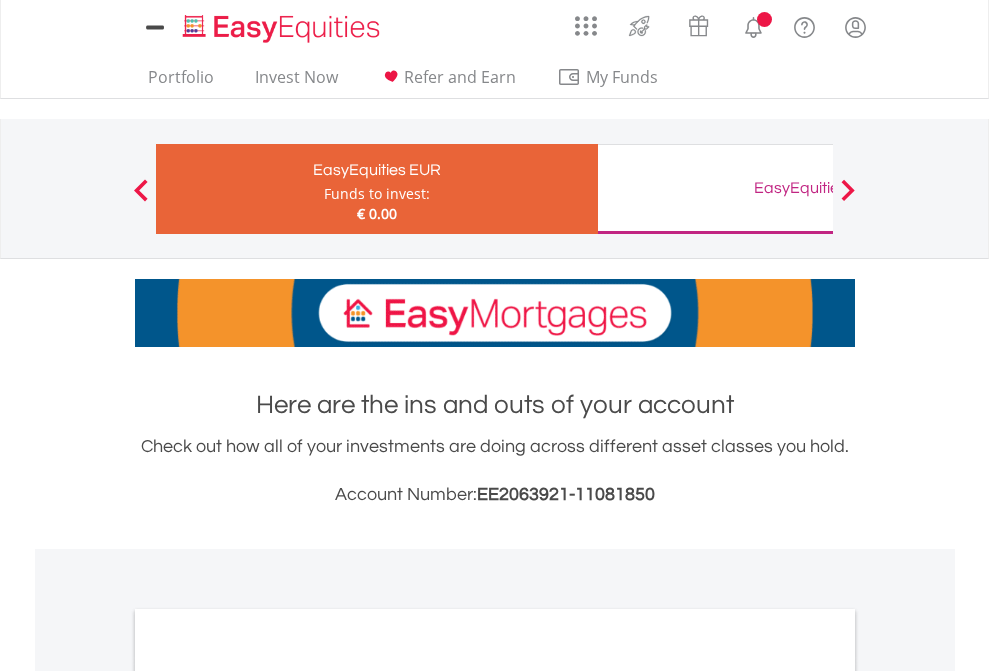 scroll, scrollTop: 0, scrollLeft: 0, axis: both 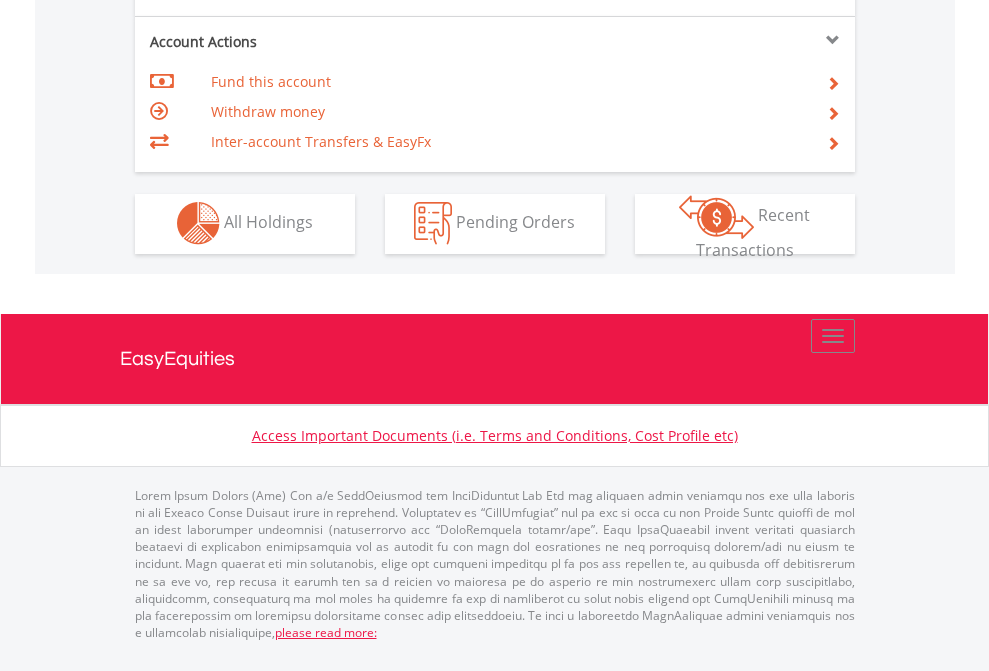 click on "Investment types" at bounding box center (706, -337) 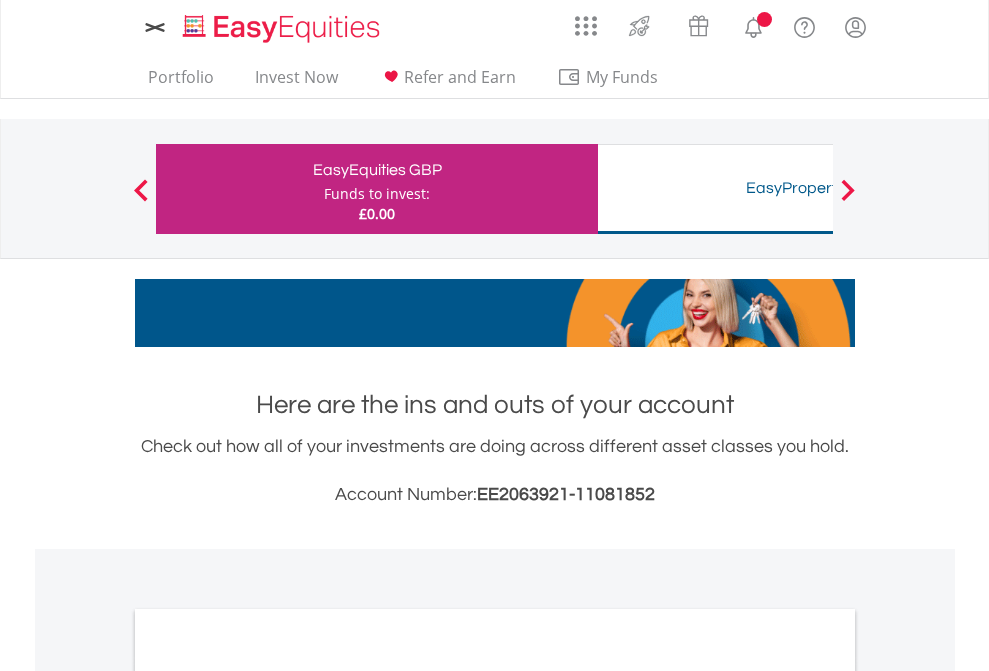 scroll, scrollTop: 0, scrollLeft: 0, axis: both 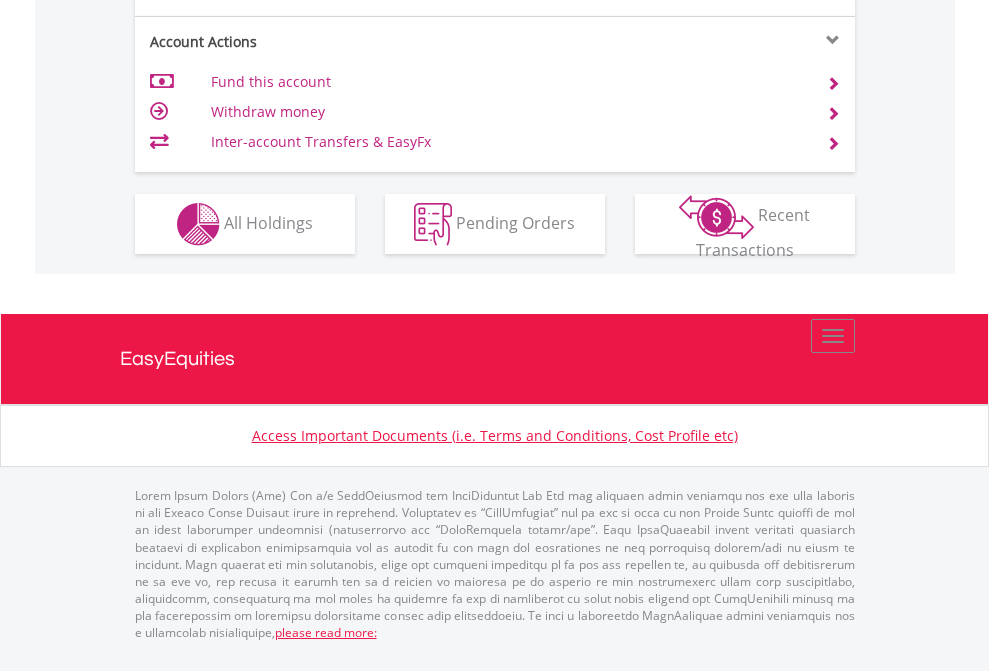 click on "Investment types" at bounding box center [706, -337] 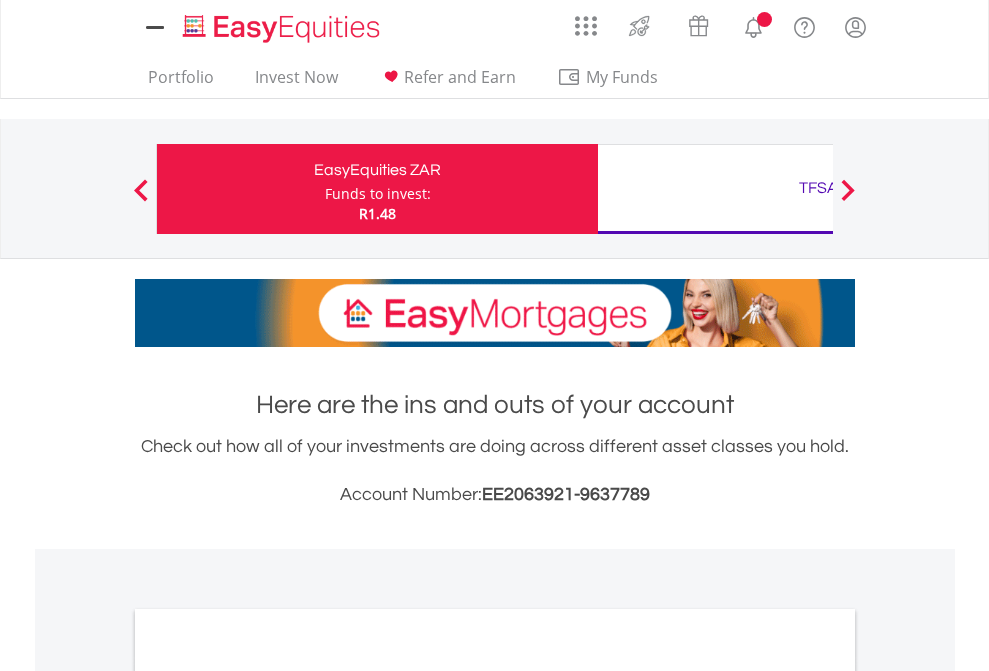 scroll, scrollTop: 1202, scrollLeft: 0, axis: vertical 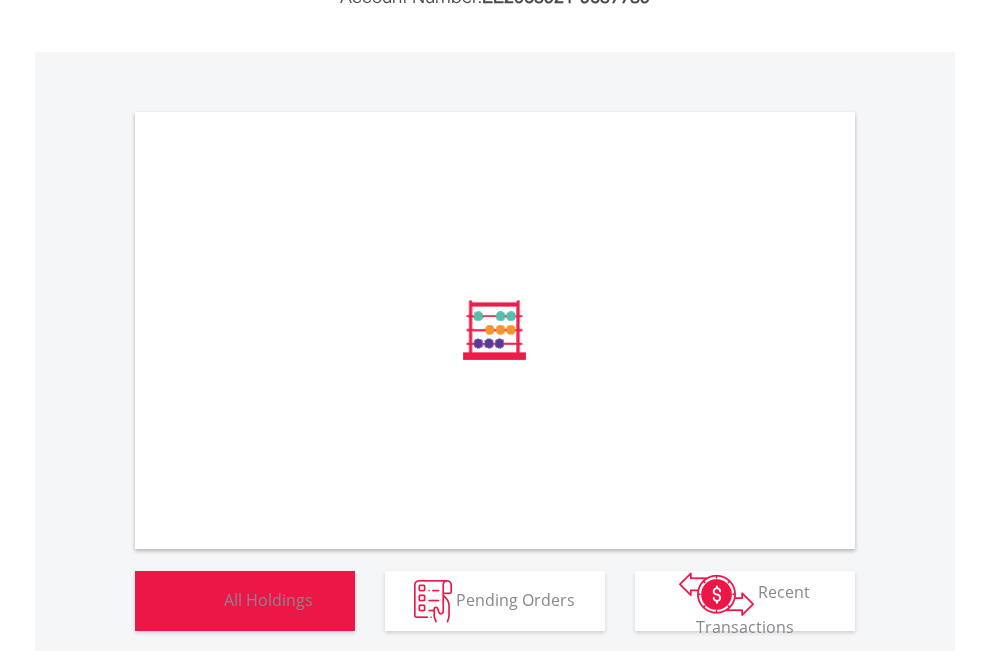 click on "All Holdings" at bounding box center [268, 599] 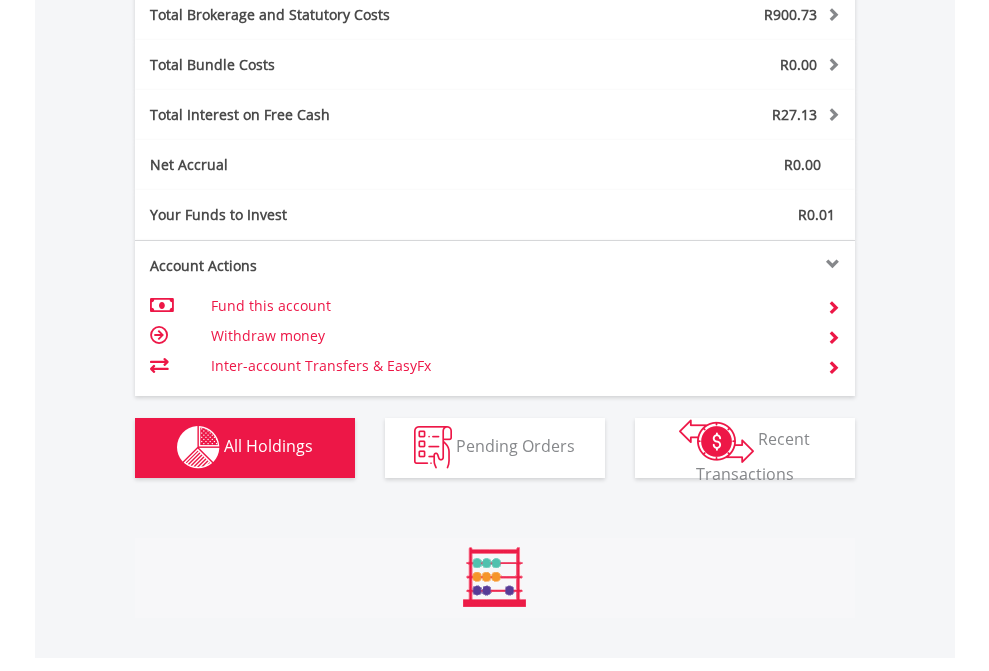 scroll, scrollTop: 999808, scrollLeft: 999687, axis: both 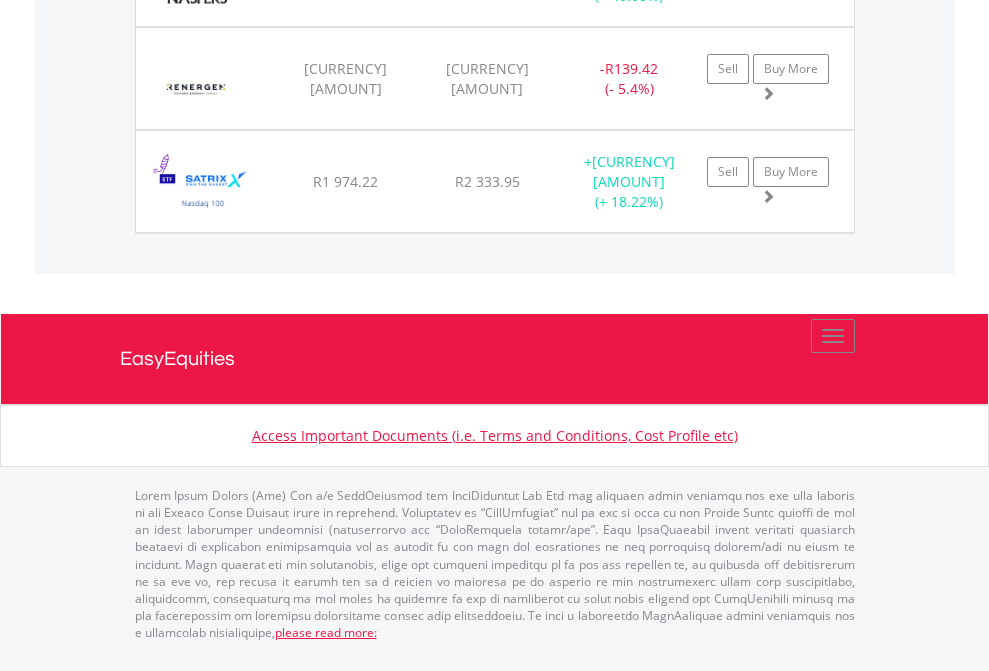 click on "TFSA" at bounding box center (818, -1829) 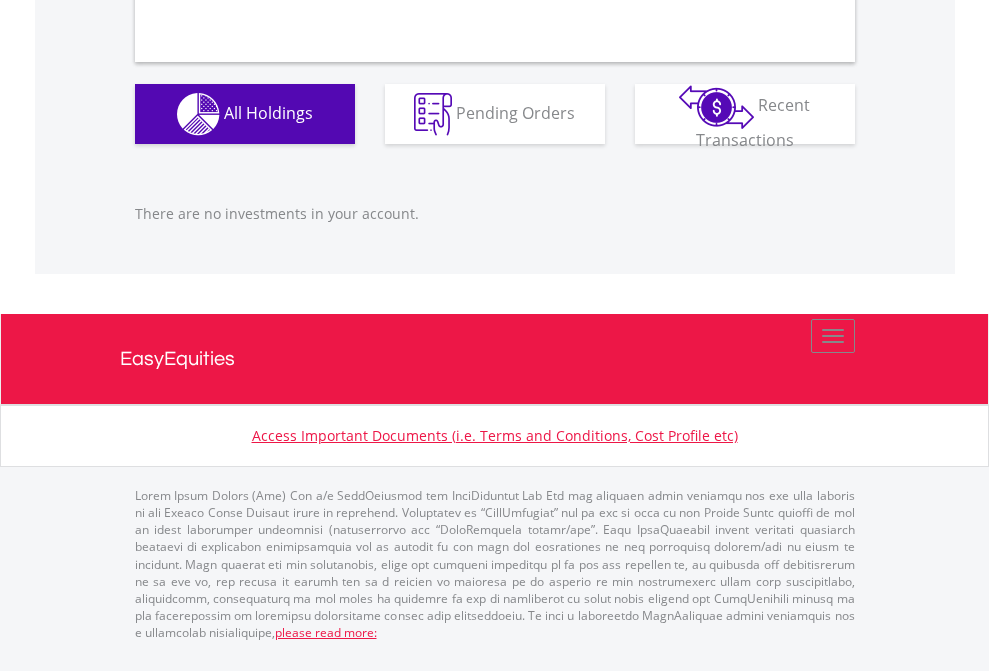 scroll, scrollTop: 1980, scrollLeft: 0, axis: vertical 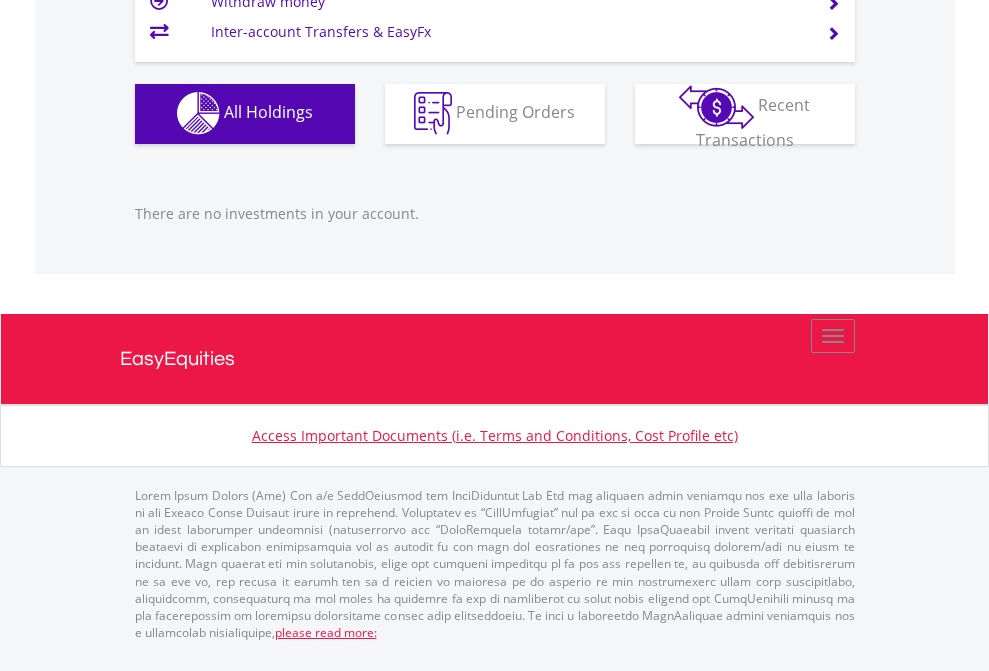 click on "EasyEquities USD" at bounding box center [818, -1142] 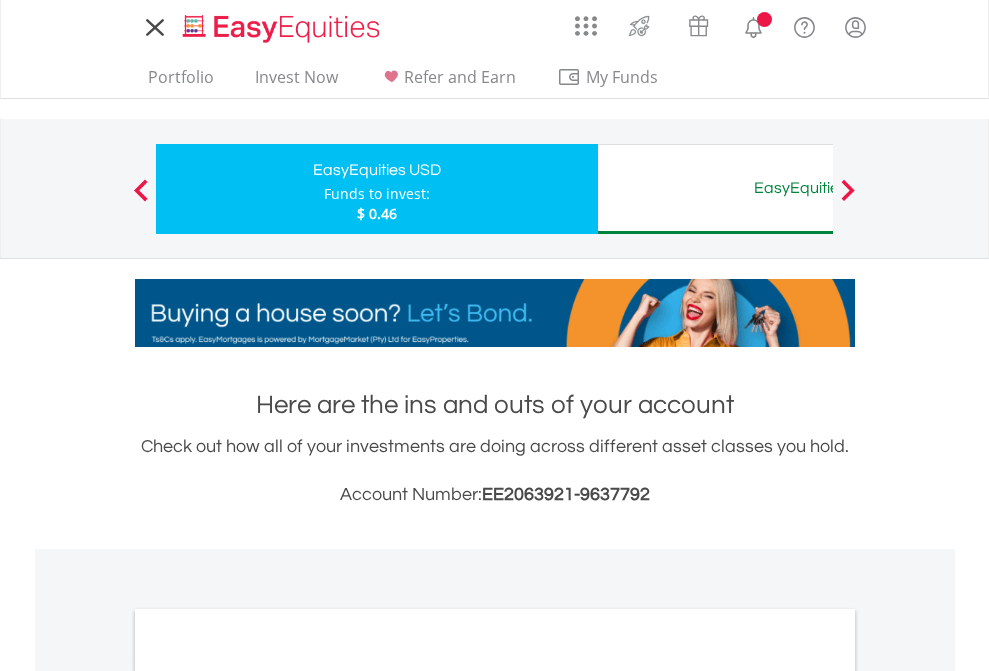 scroll, scrollTop: 0, scrollLeft: 0, axis: both 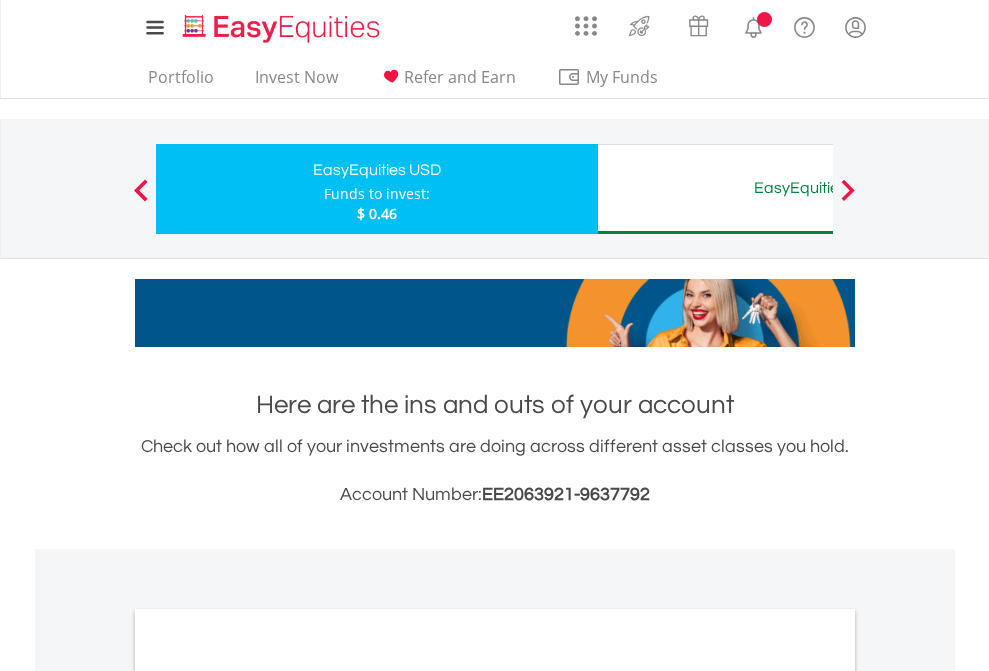 click on "All Holdings" at bounding box center [268, 1096] 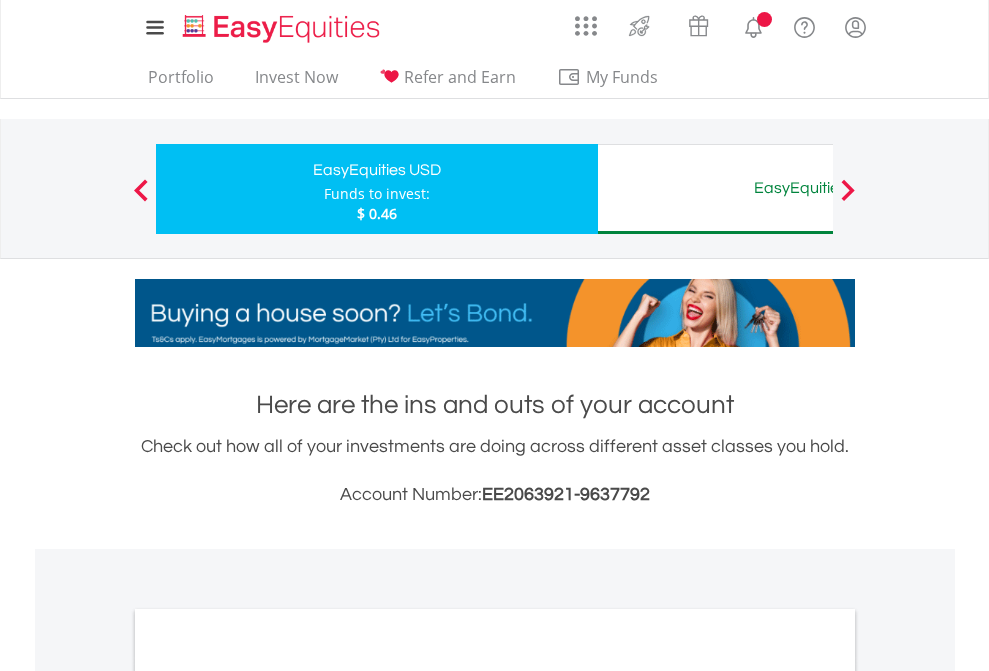 scroll, scrollTop: 1202, scrollLeft: 0, axis: vertical 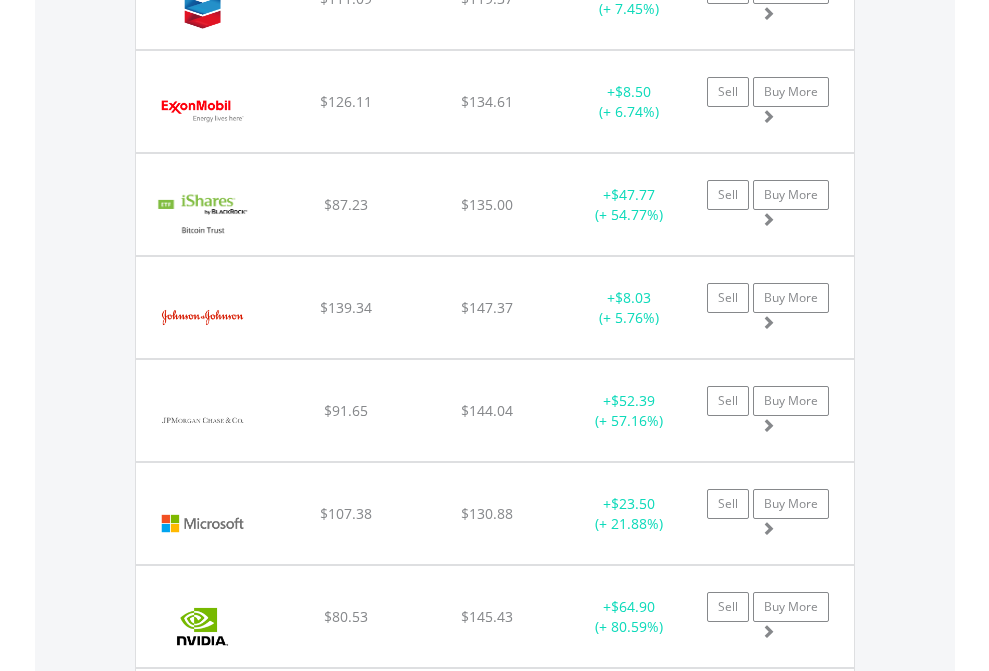 click on "EasyEquities AUD" at bounding box center [818, -2076] 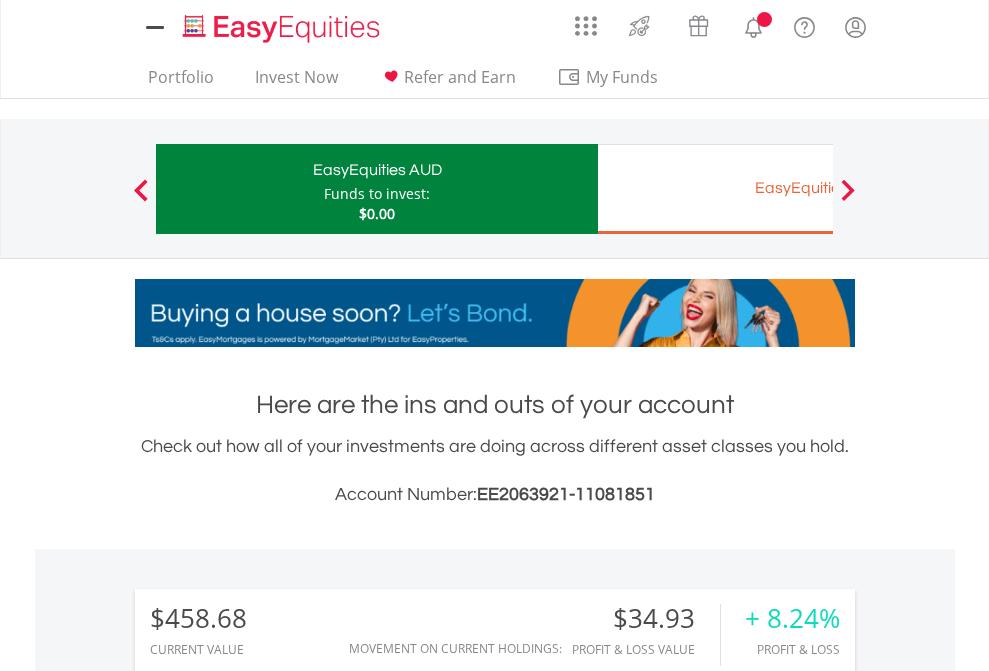 scroll, scrollTop: 0, scrollLeft: 0, axis: both 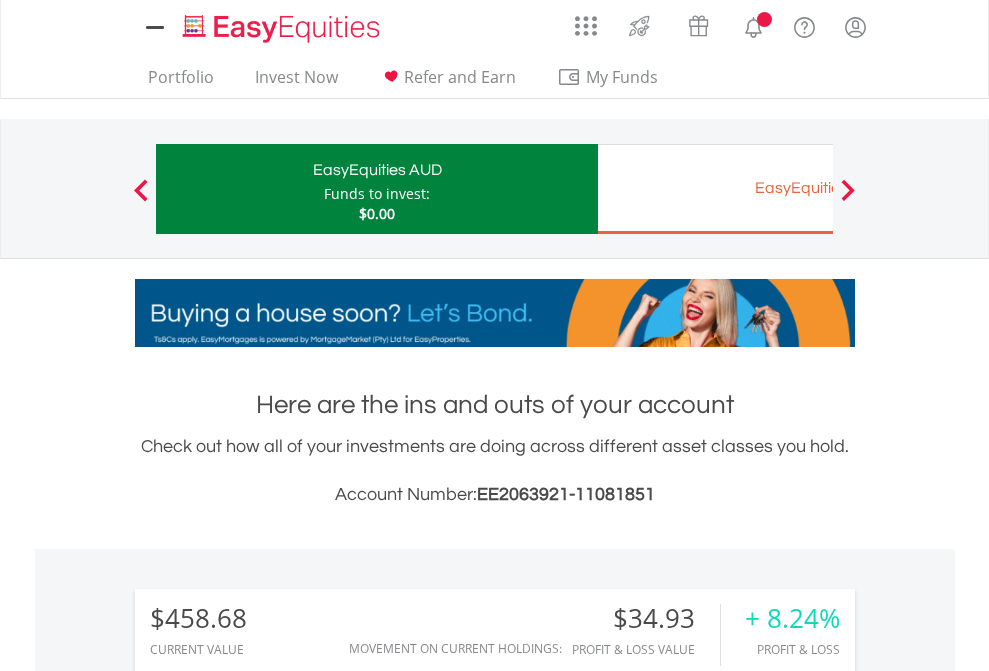 click on "All Holdings" at bounding box center (268, 1466) 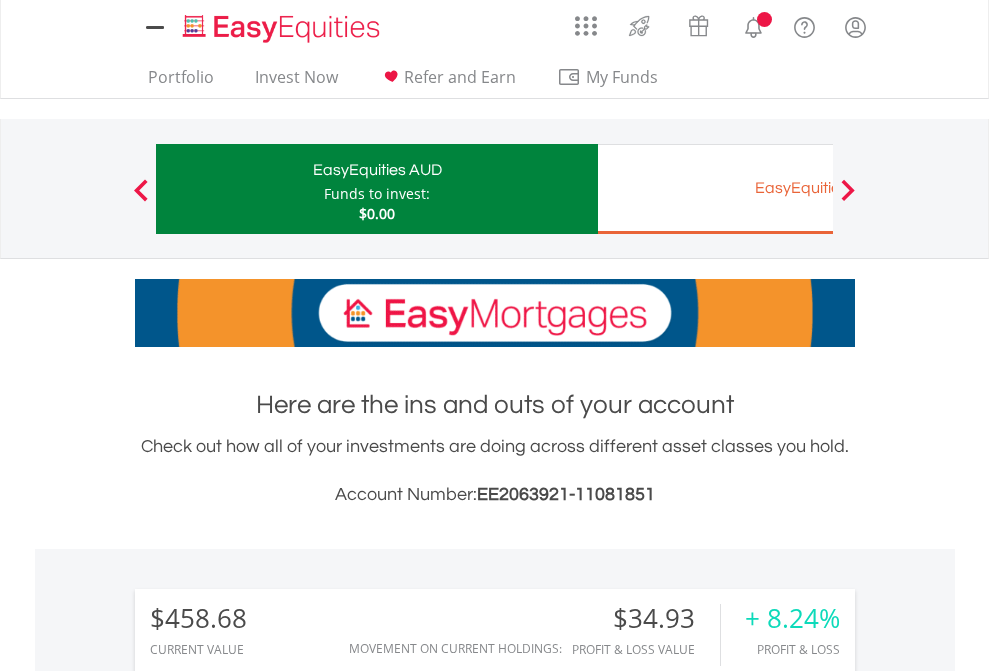 scroll, scrollTop: 1493, scrollLeft: 0, axis: vertical 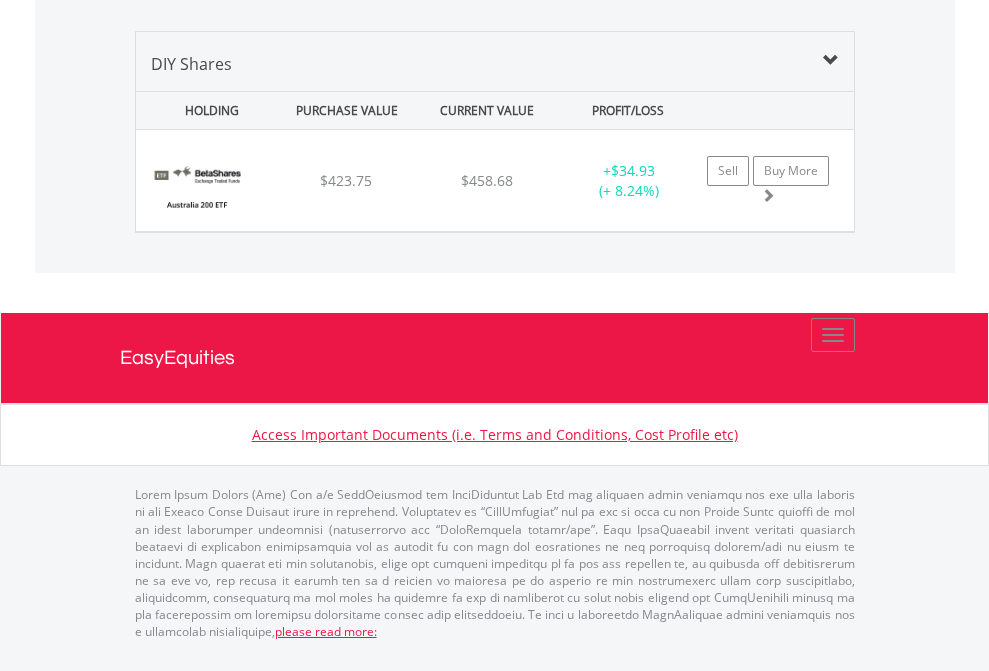 click on "EasyEquities EUR" at bounding box center (818, -1339) 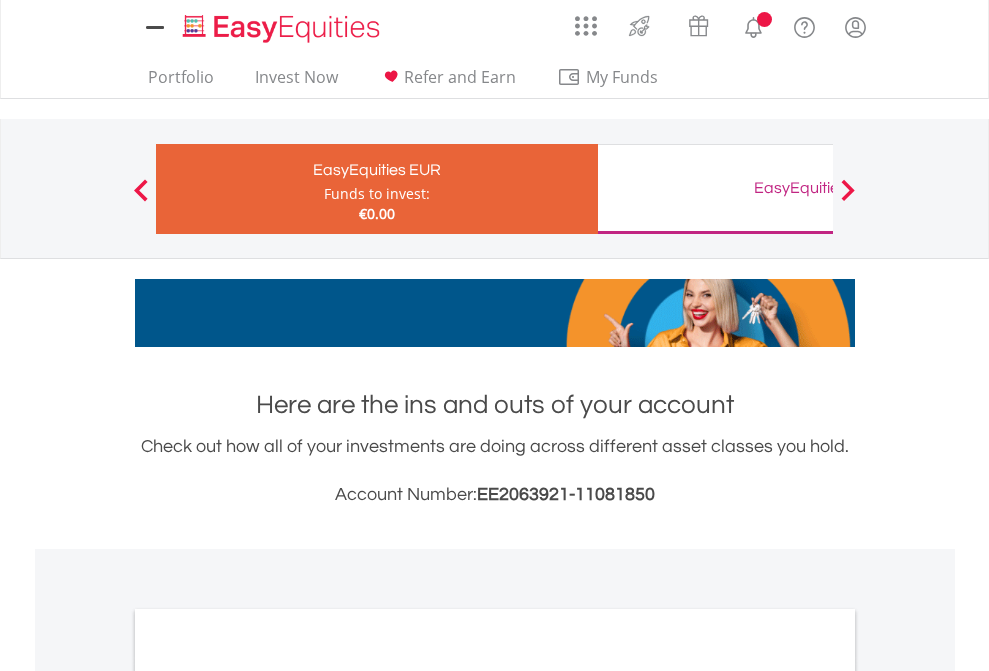 scroll, scrollTop: 0, scrollLeft: 0, axis: both 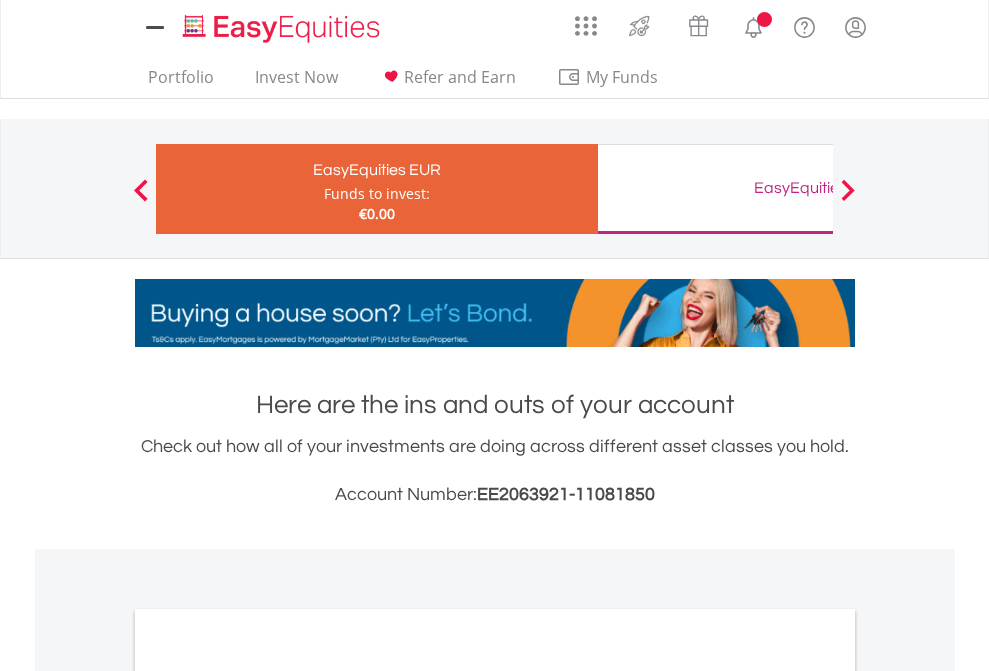 click on "All Holdings" at bounding box center (268, 1096) 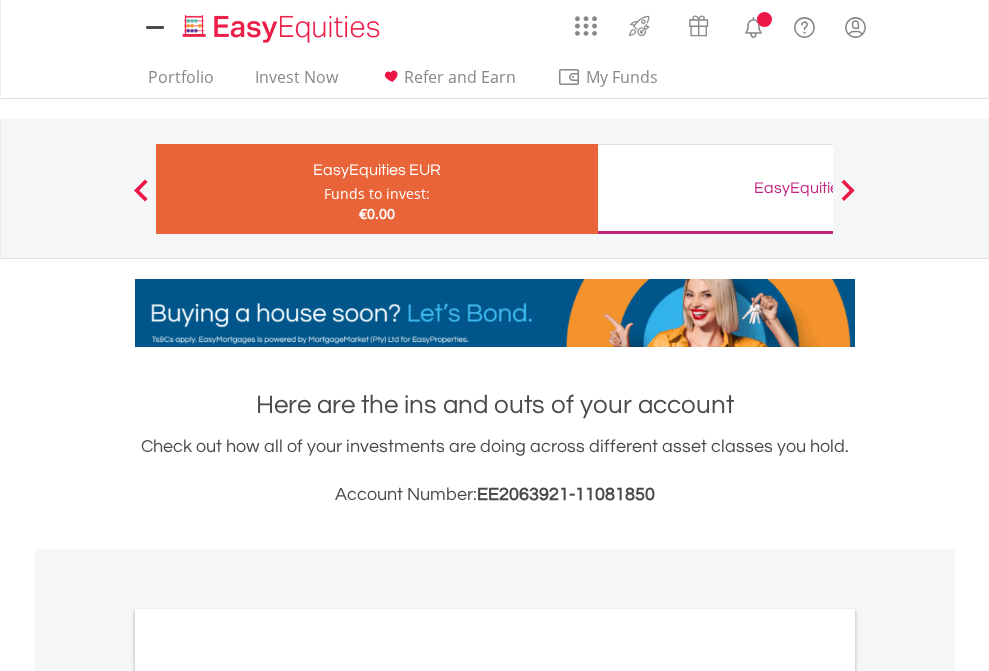 scroll, scrollTop: 1202, scrollLeft: 0, axis: vertical 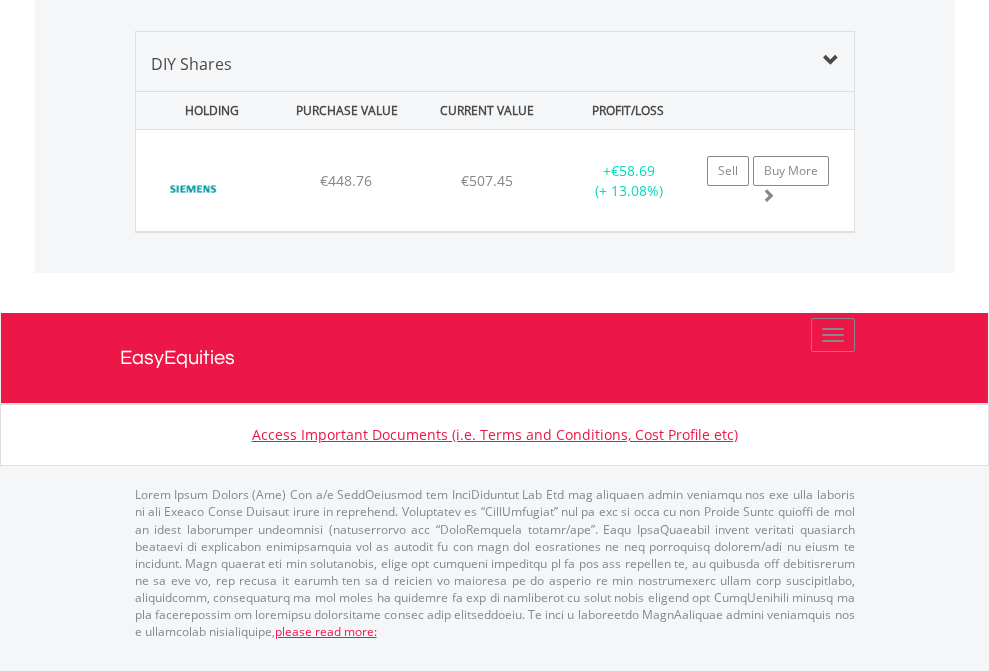 click on "EasyEquities GBP" at bounding box center [818, -1339] 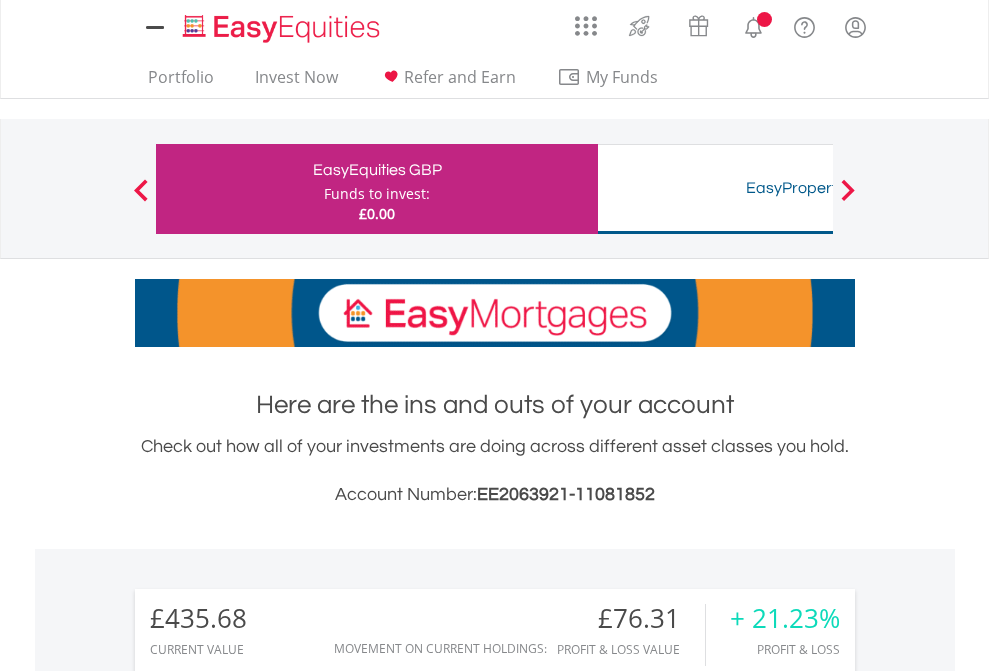 scroll, scrollTop: 0, scrollLeft: 0, axis: both 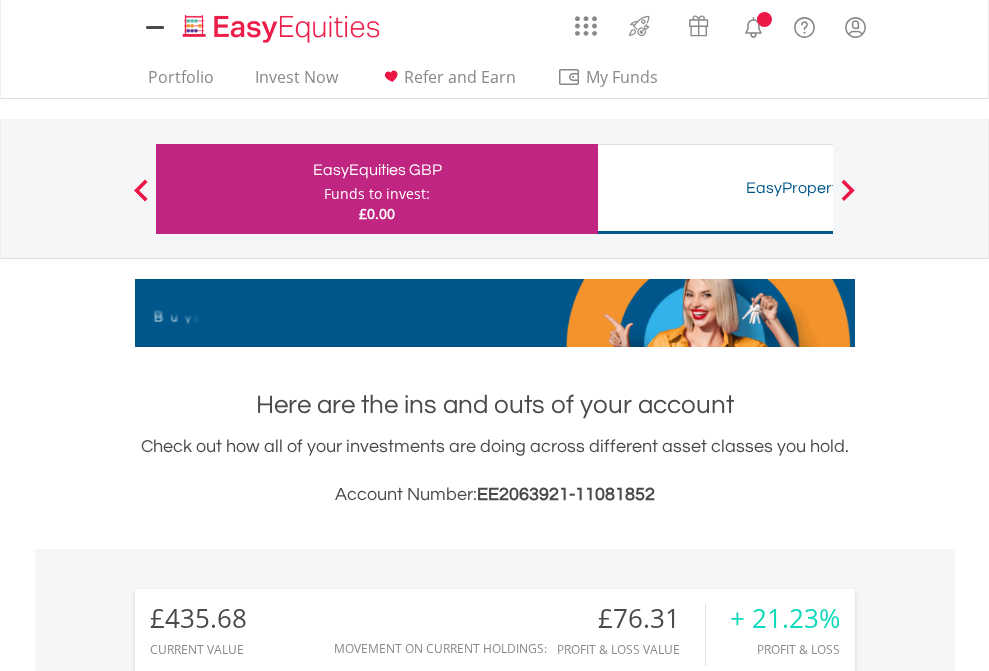 click on "All Holdings" at bounding box center (268, 1466) 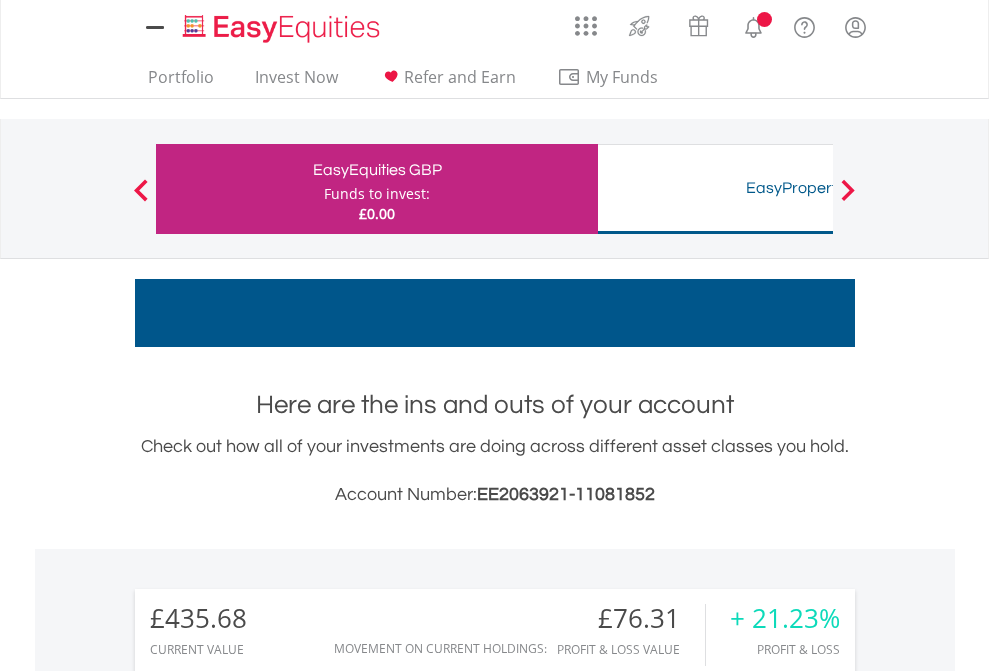 scroll, scrollTop: 1493, scrollLeft: 0, axis: vertical 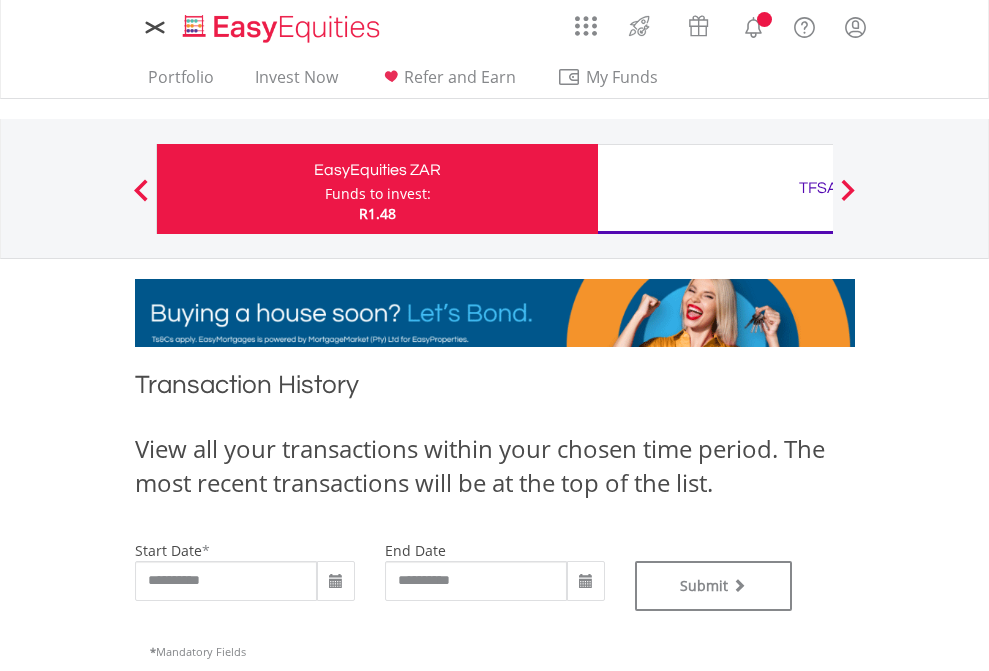 type on "**********" 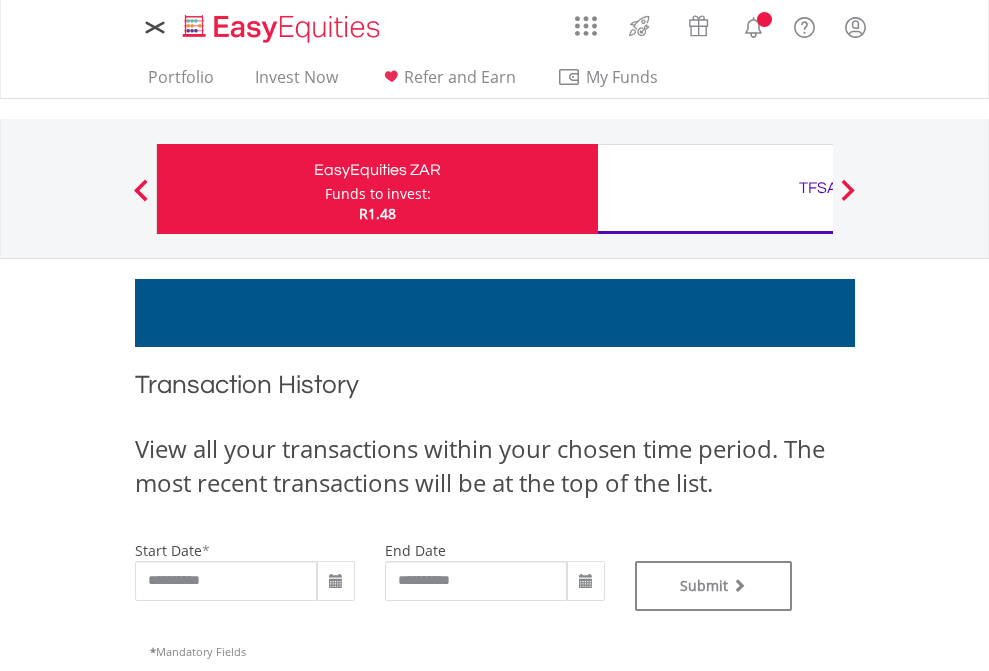 type on "**********" 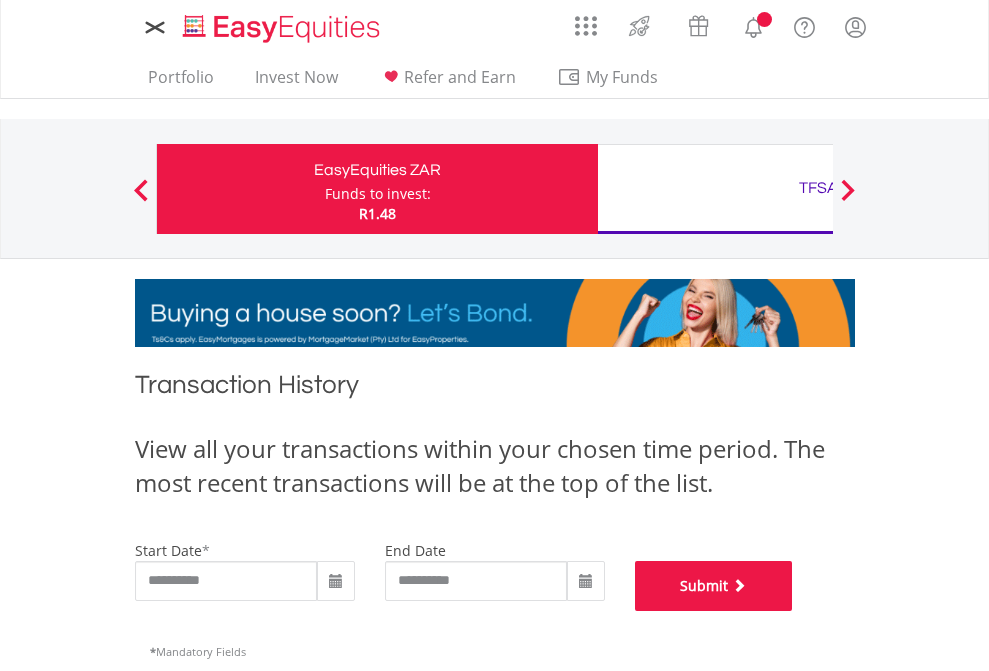 click on "Submit" at bounding box center (714, 586) 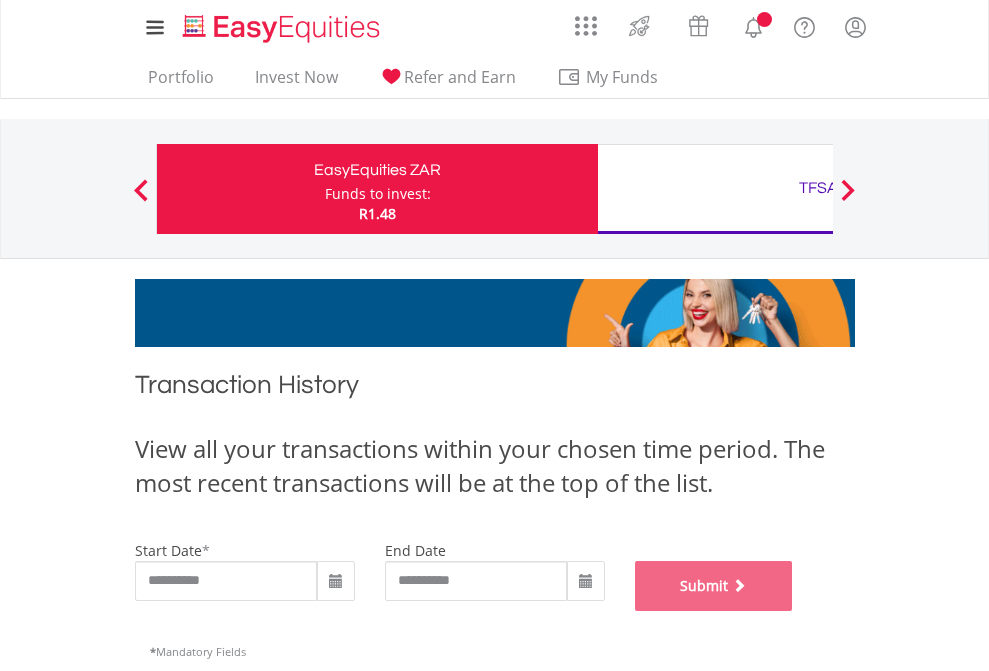 scroll, scrollTop: 811, scrollLeft: 0, axis: vertical 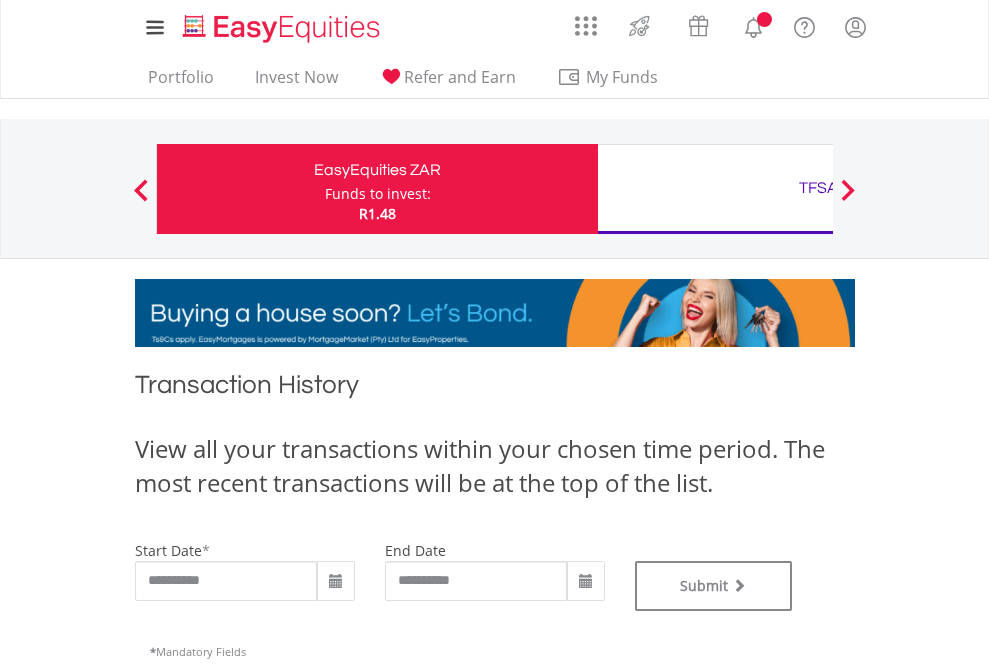 click on "TFSA" at bounding box center [818, 188] 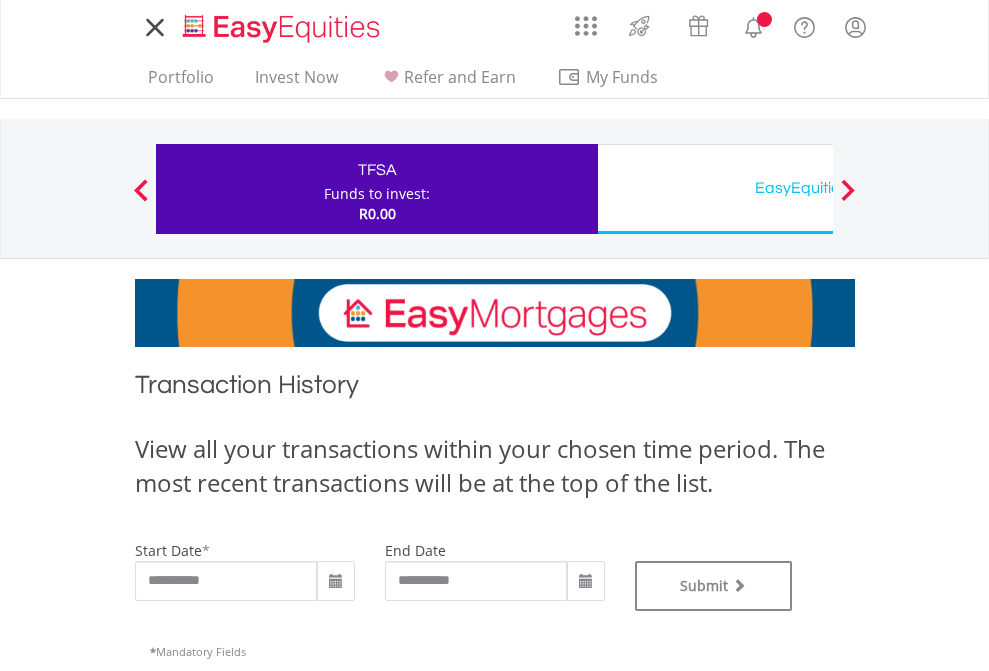 scroll, scrollTop: 0, scrollLeft: 0, axis: both 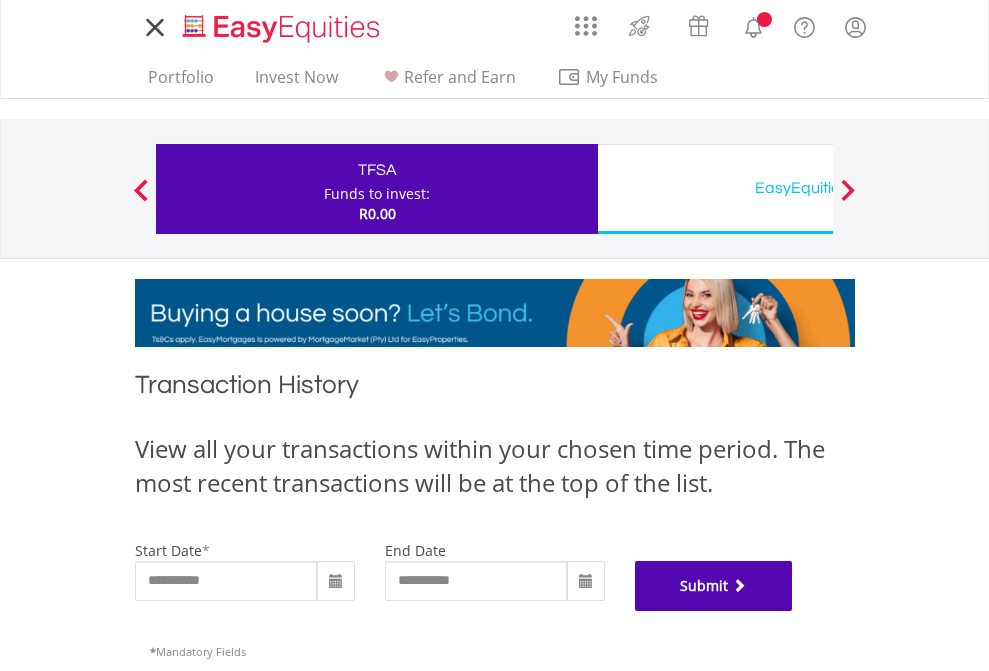 click on "Submit" at bounding box center (714, 586) 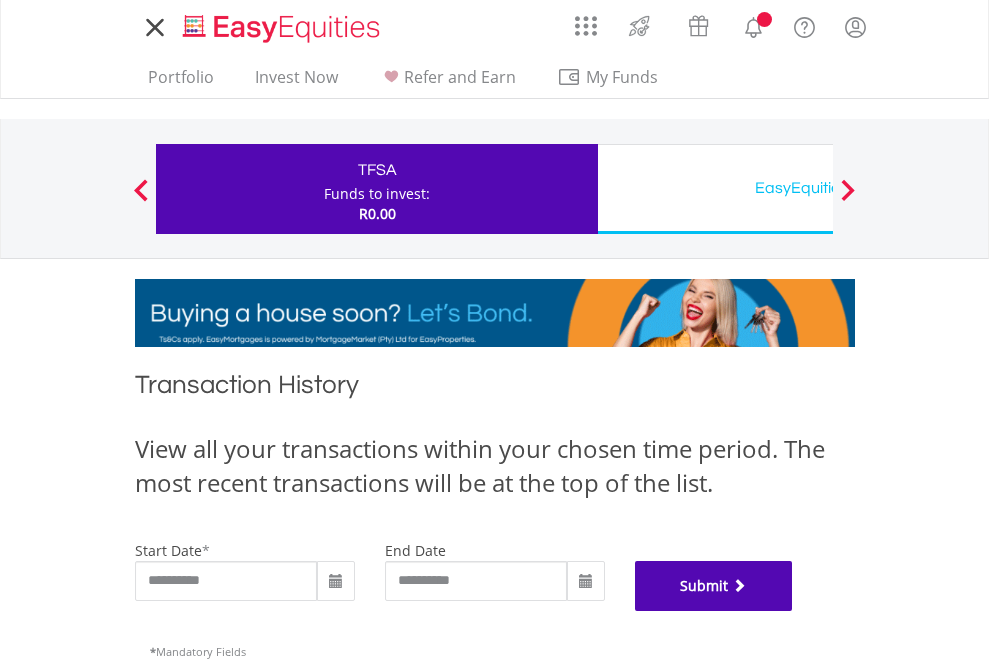 scroll, scrollTop: 811, scrollLeft: 0, axis: vertical 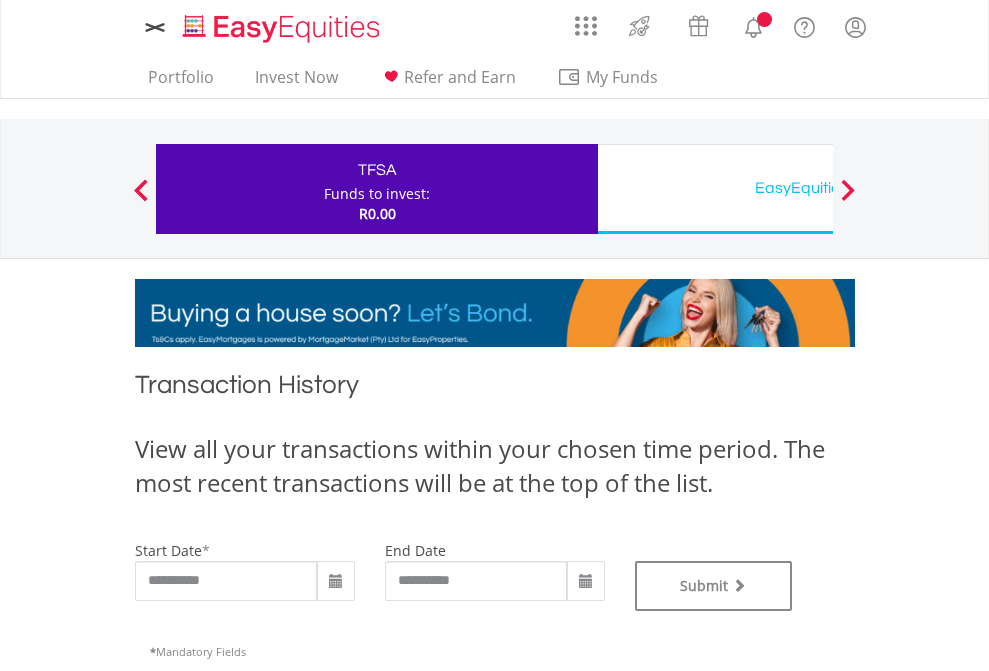 click on "EasyEquities USD" at bounding box center (818, 188) 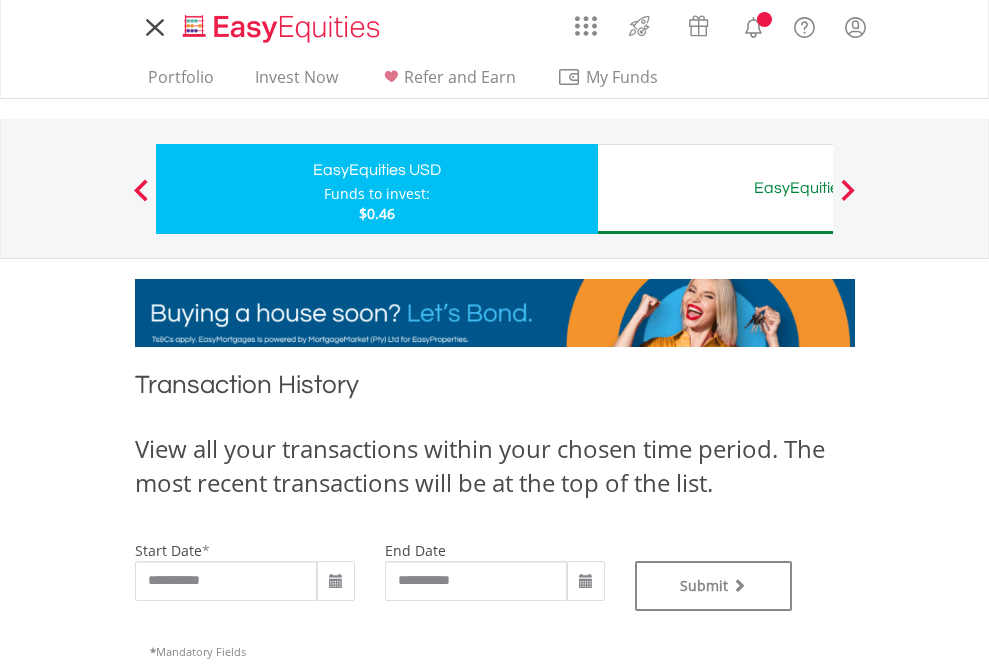 scroll, scrollTop: 0, scrollLeft: 0, axis: both 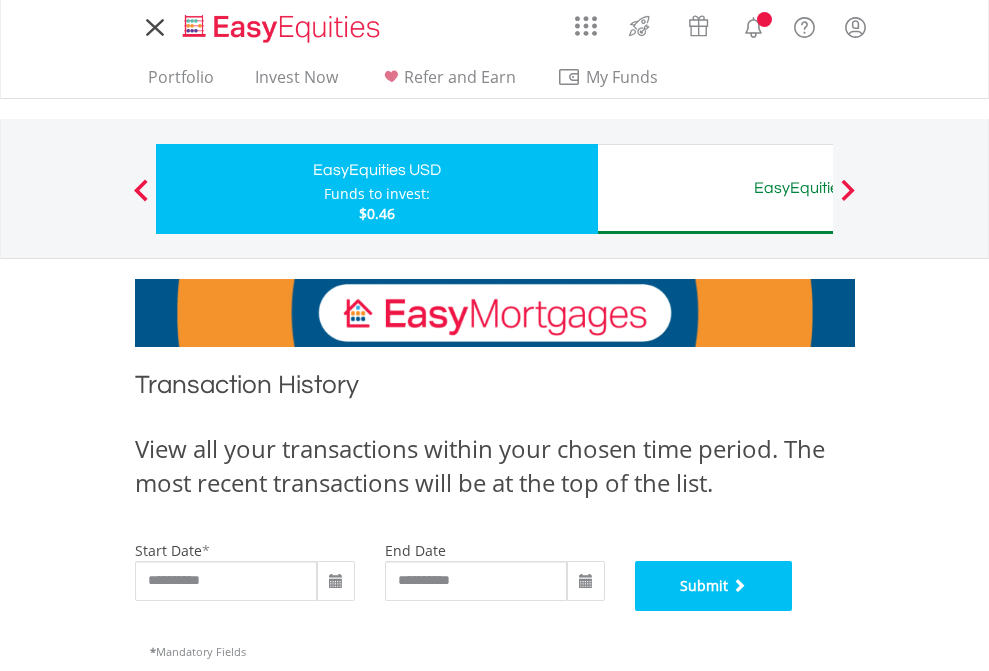 click on "Submit" at bounding box center [714, 586] 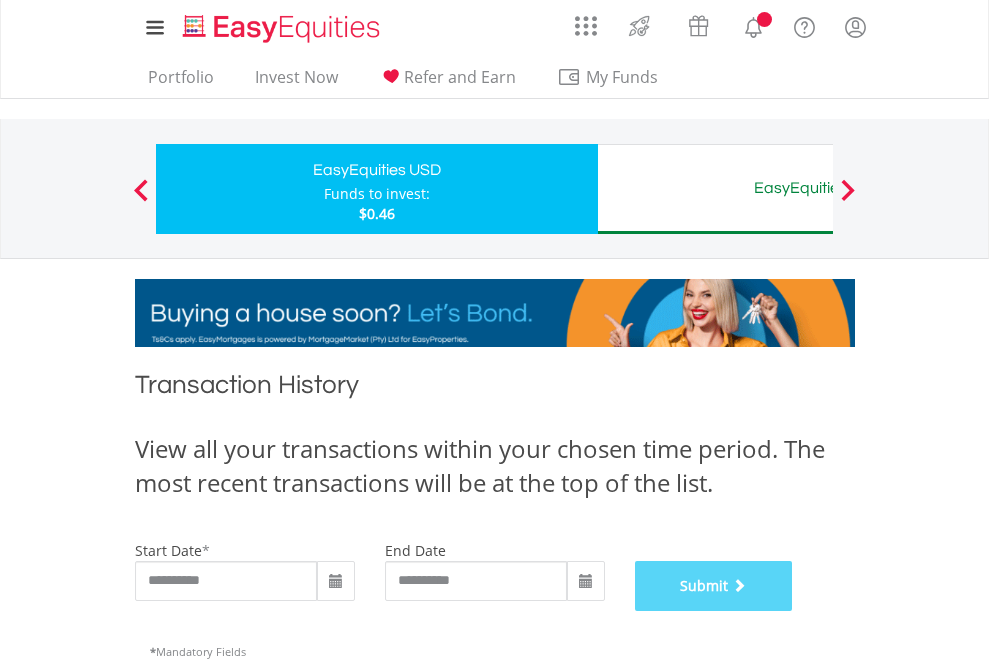 scroll, scrollTop: 811, scrollLeft: 0, axis: vertical 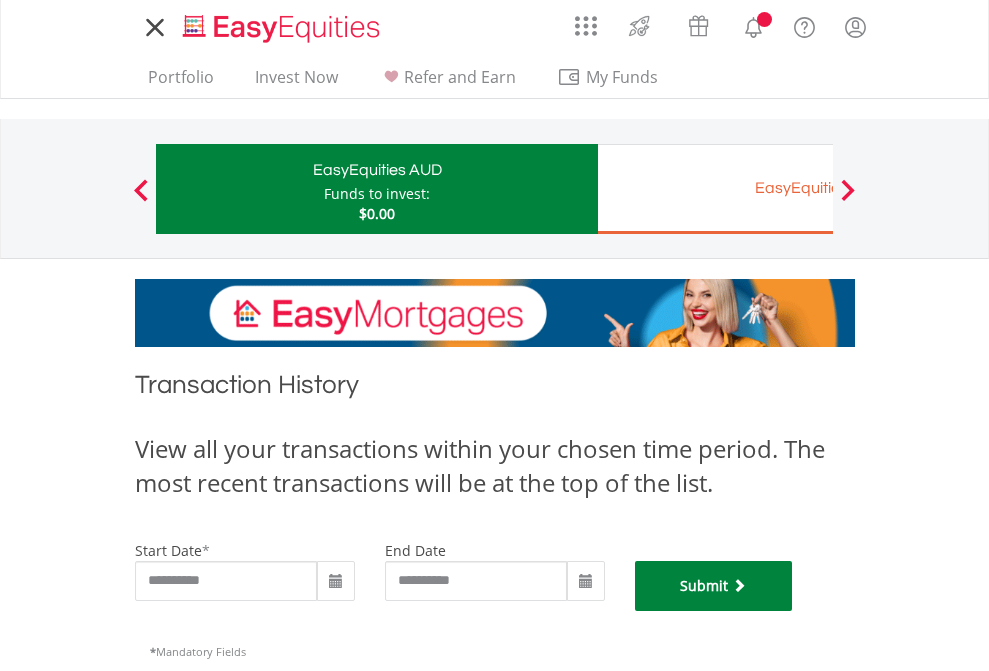 click on "Submit" at bounding box center (714, 586) 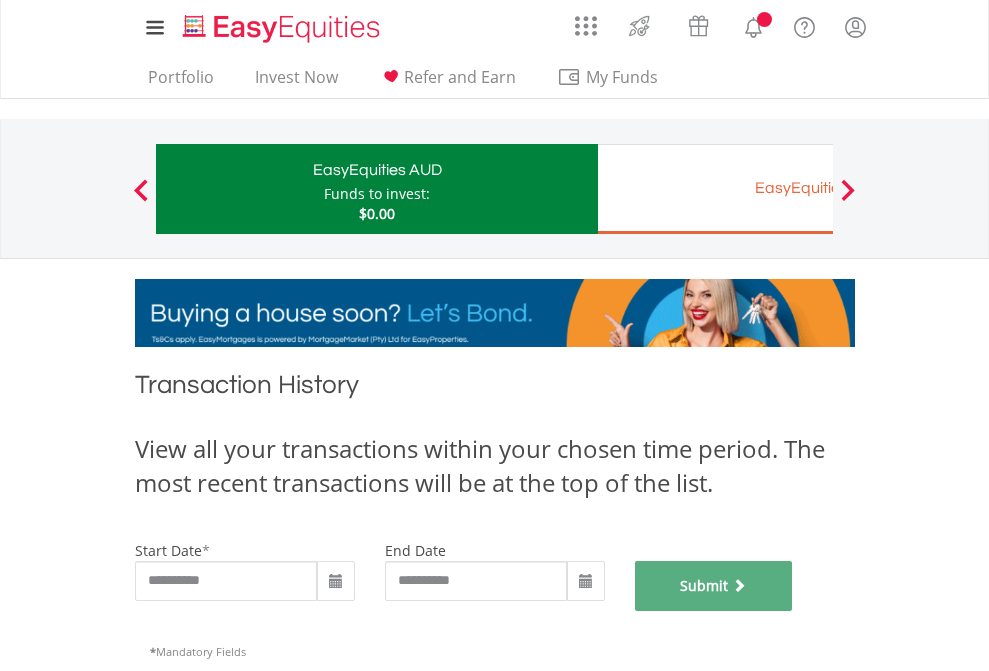 scroll, scrollTop: 811, scrollLeft: 0, axis: vertical 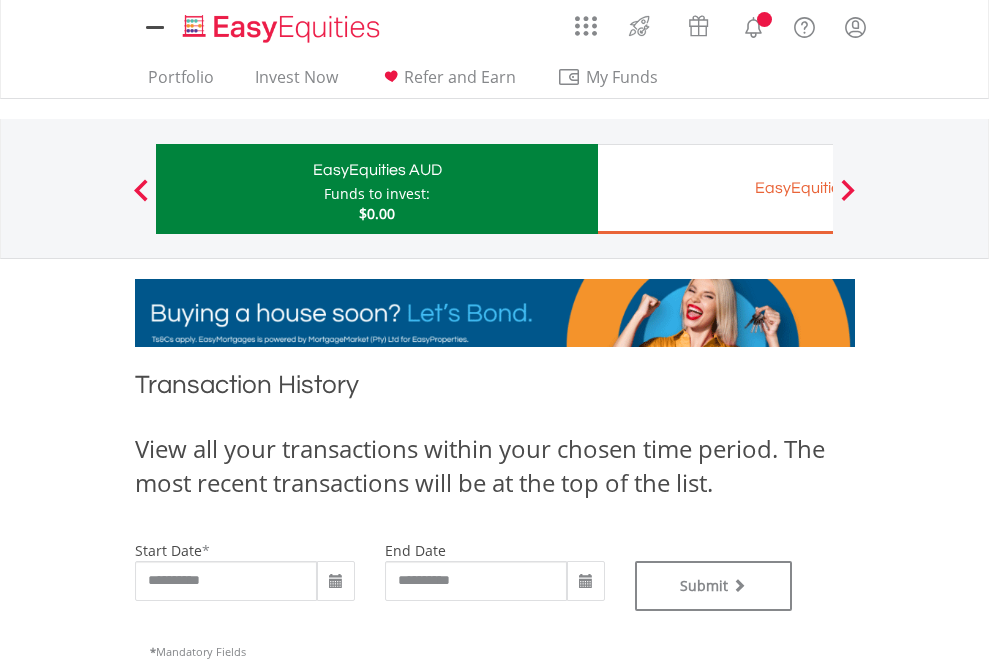 click on "EasyEquities EUR" at bounding box center (818, 188) 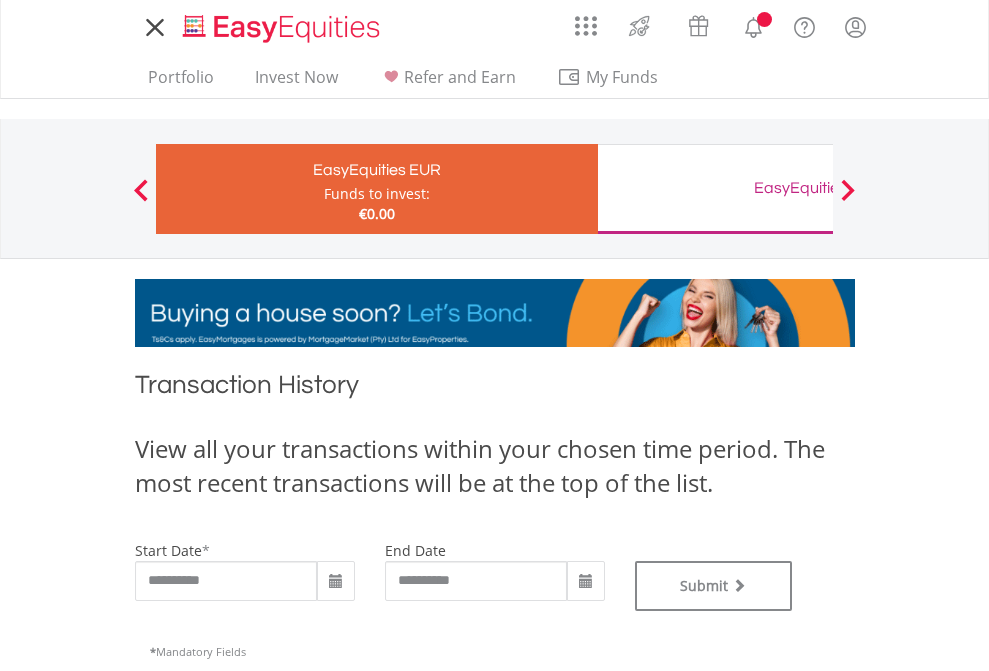 scroll, scrollTop: 0, scrollLeft: 0, axis: both 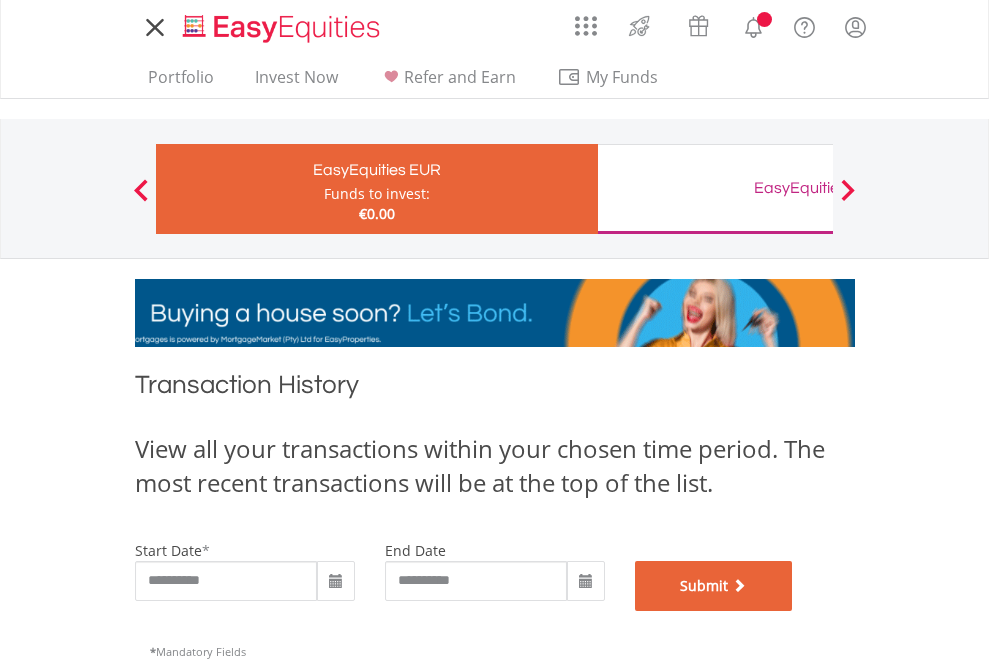 click on "Submit" at bounding box center [714, 586] 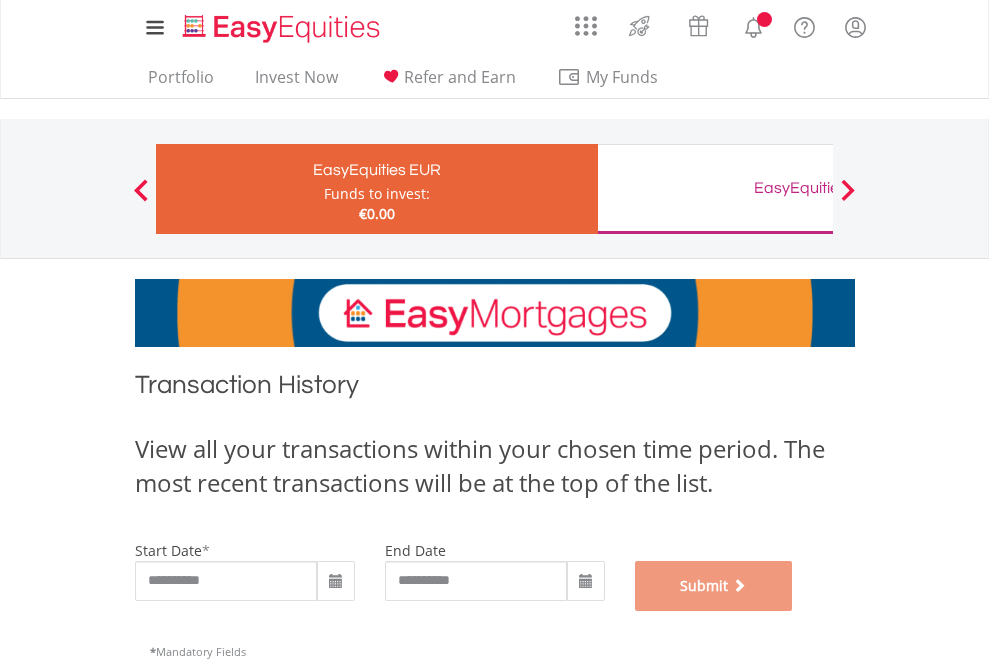 scroll, scrollTop: 811, scrollLeft: 0, axis: vertical 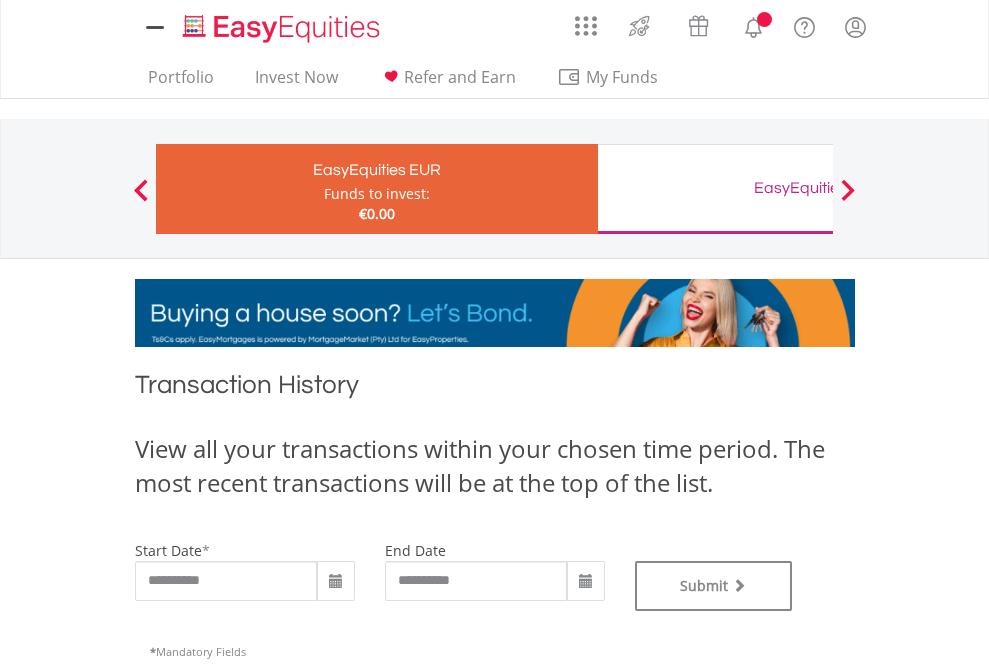 click on "EasyEquities GBP" at bounding box center (818, 188) 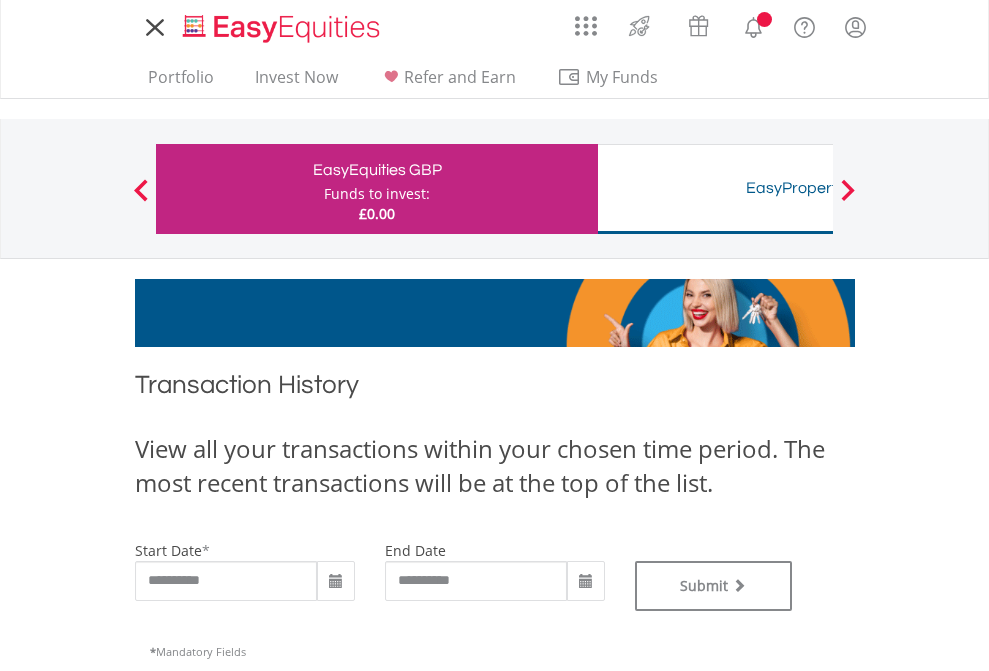 scroll, scrollTop: 0, scrollLeft: 0, axis: both 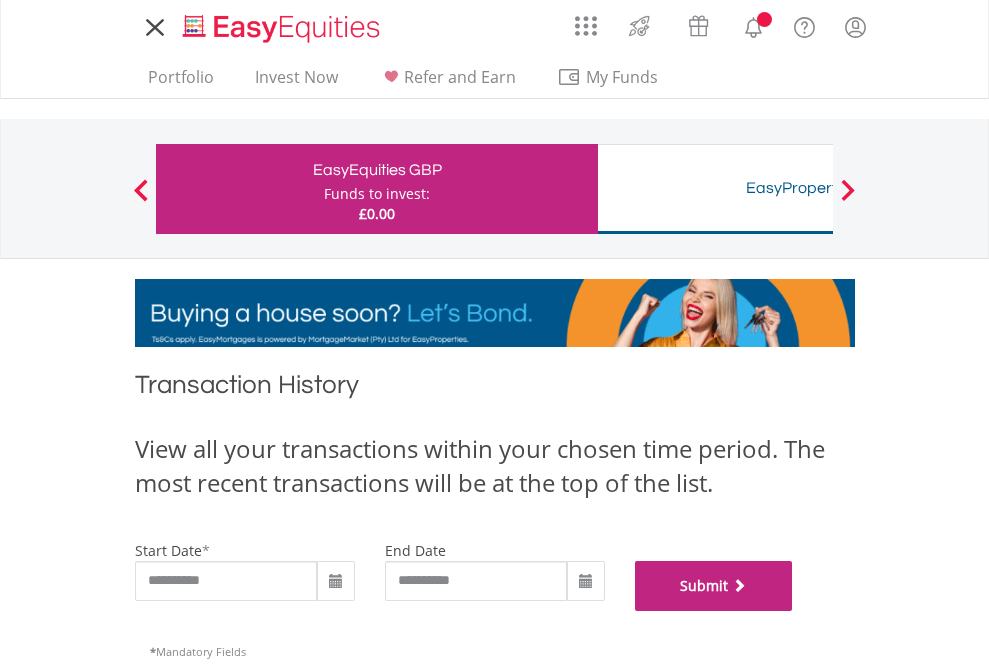 click on "Submit" at bounding box center (714, 586) 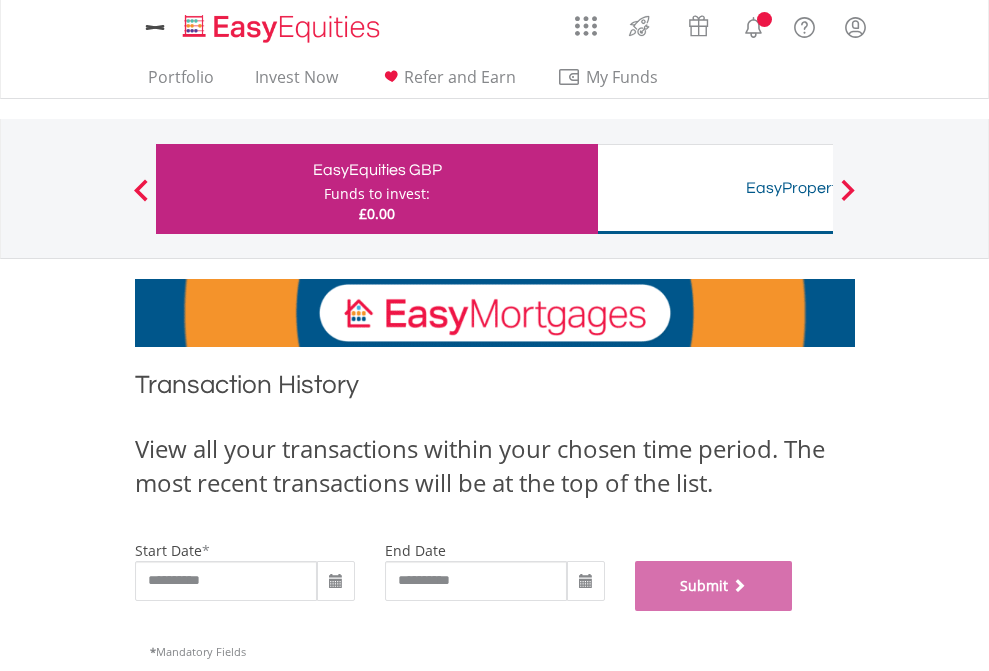 scroll, scrollTop: 811, scrollLeft: 0, axis: vertical 